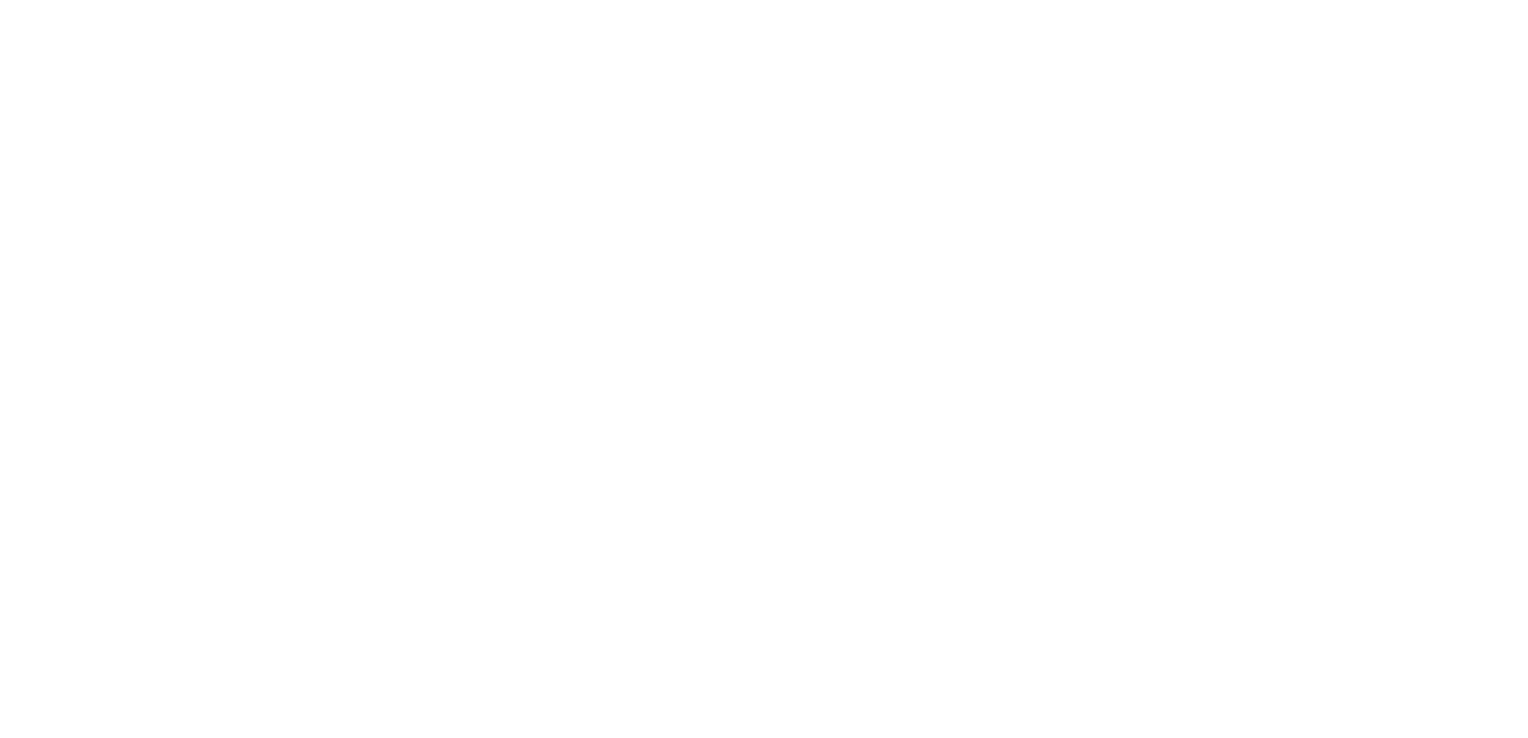 scroll, scrollTop: 0, scrollLeft: 0, axis: both 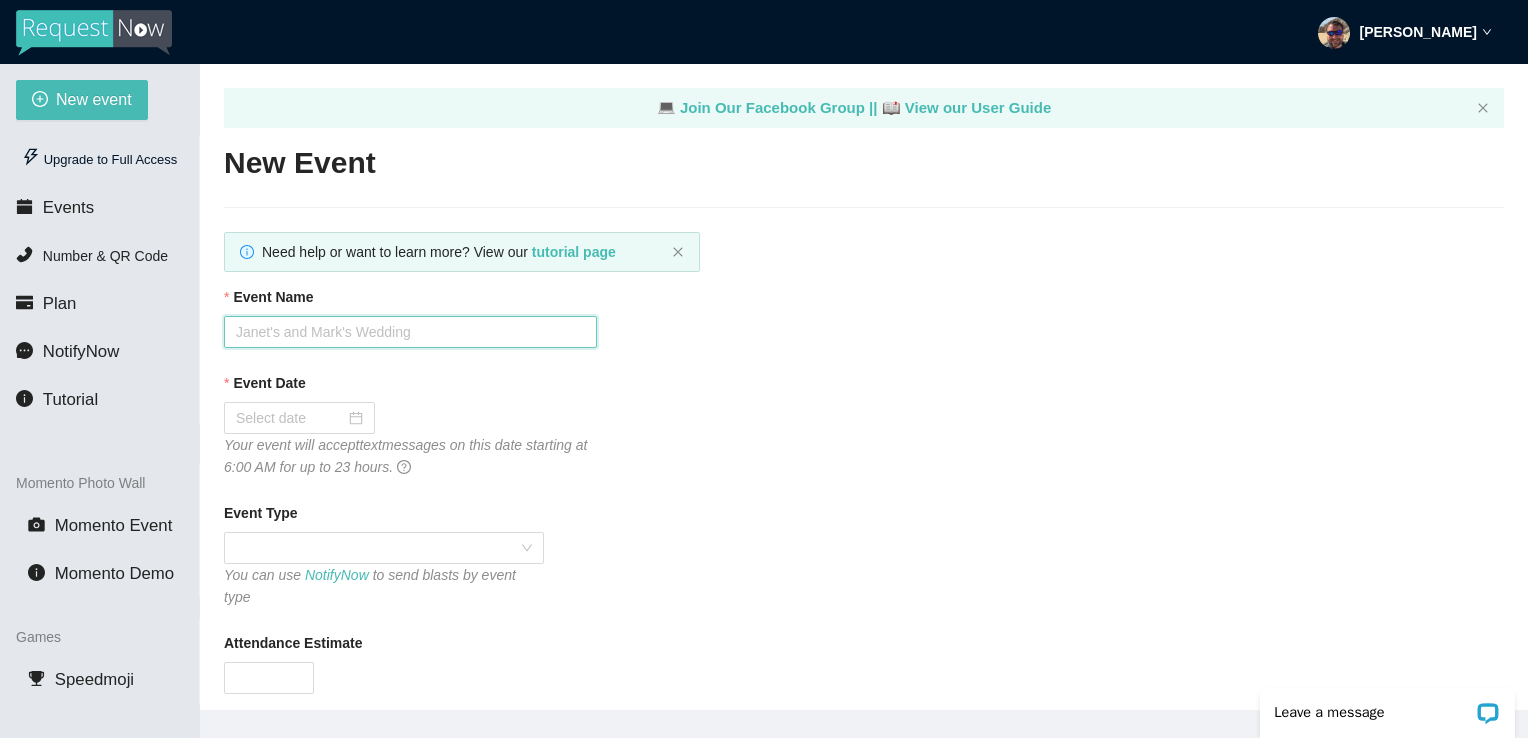 click on "Event Name" at bounding box center (410, 332) 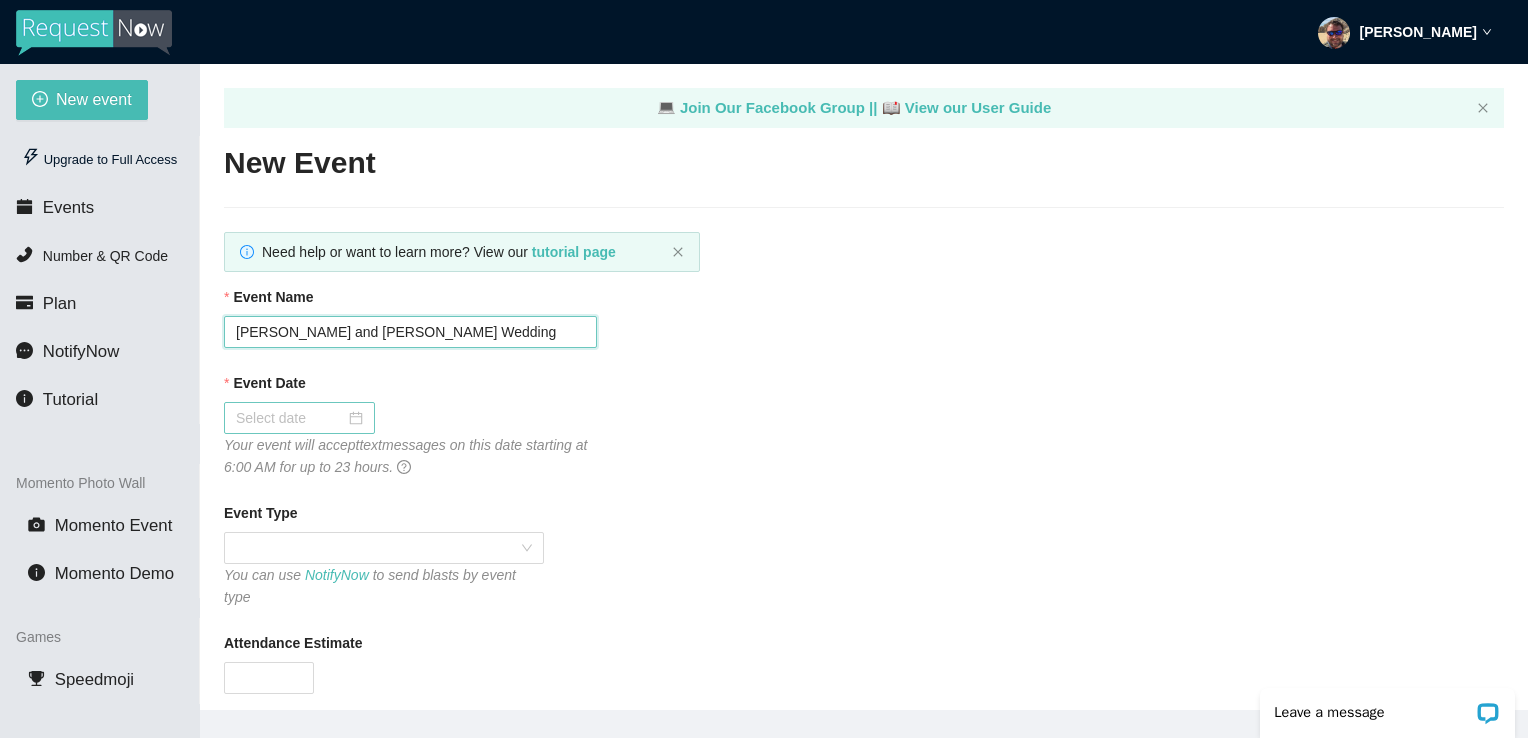 type on "[PERSON_NAME] and [PERSON_NAME] Wedding" 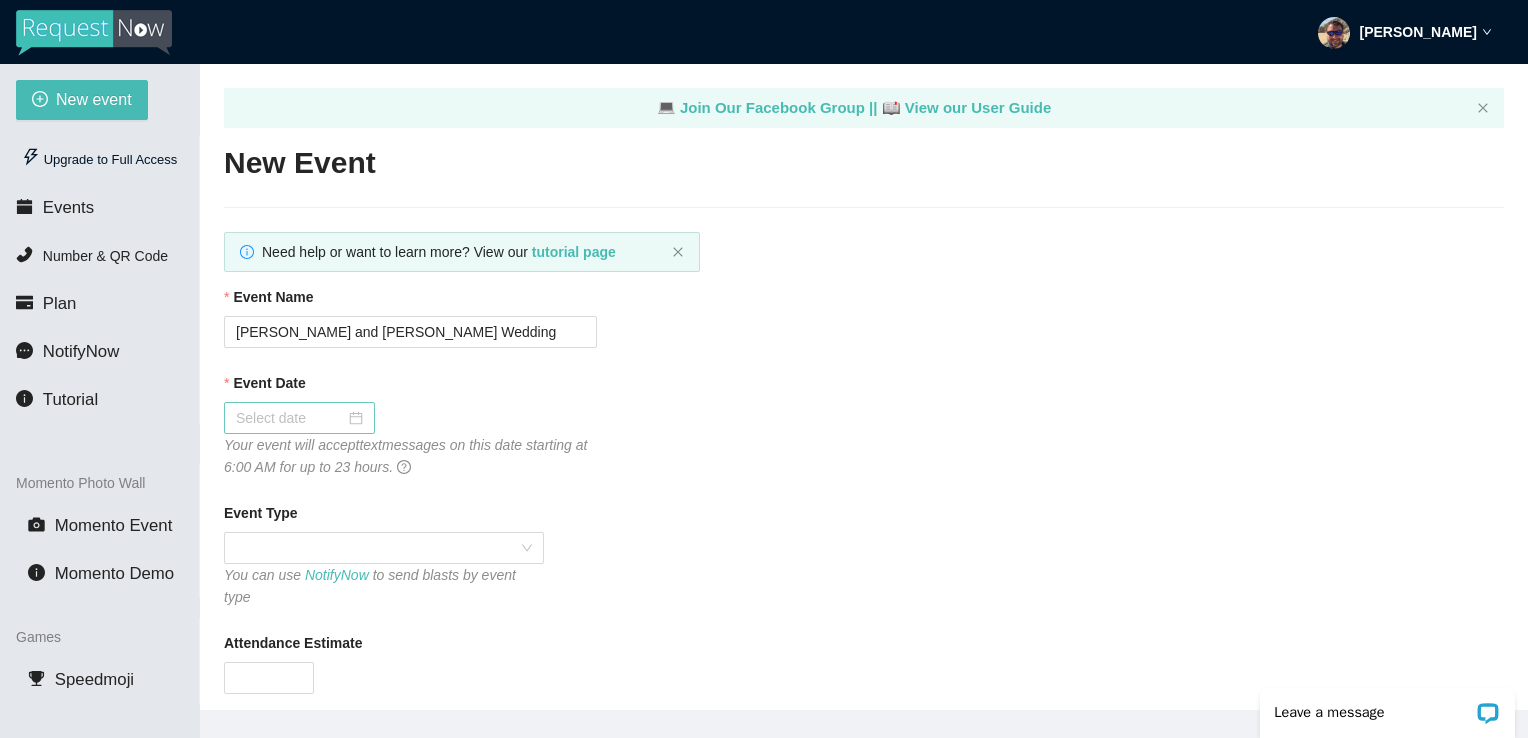 click at bounding box center [299, 418] 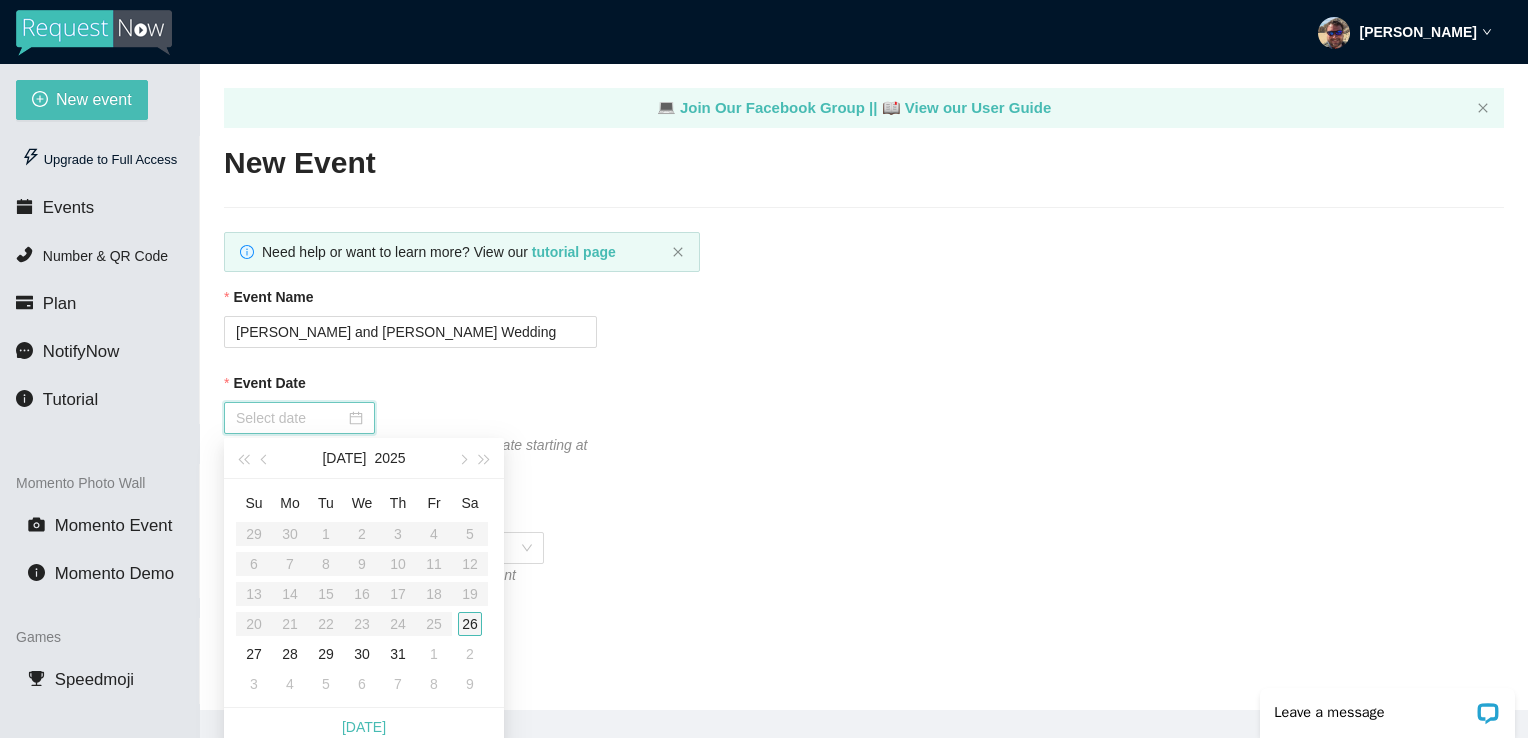 type on "07/26/2025" 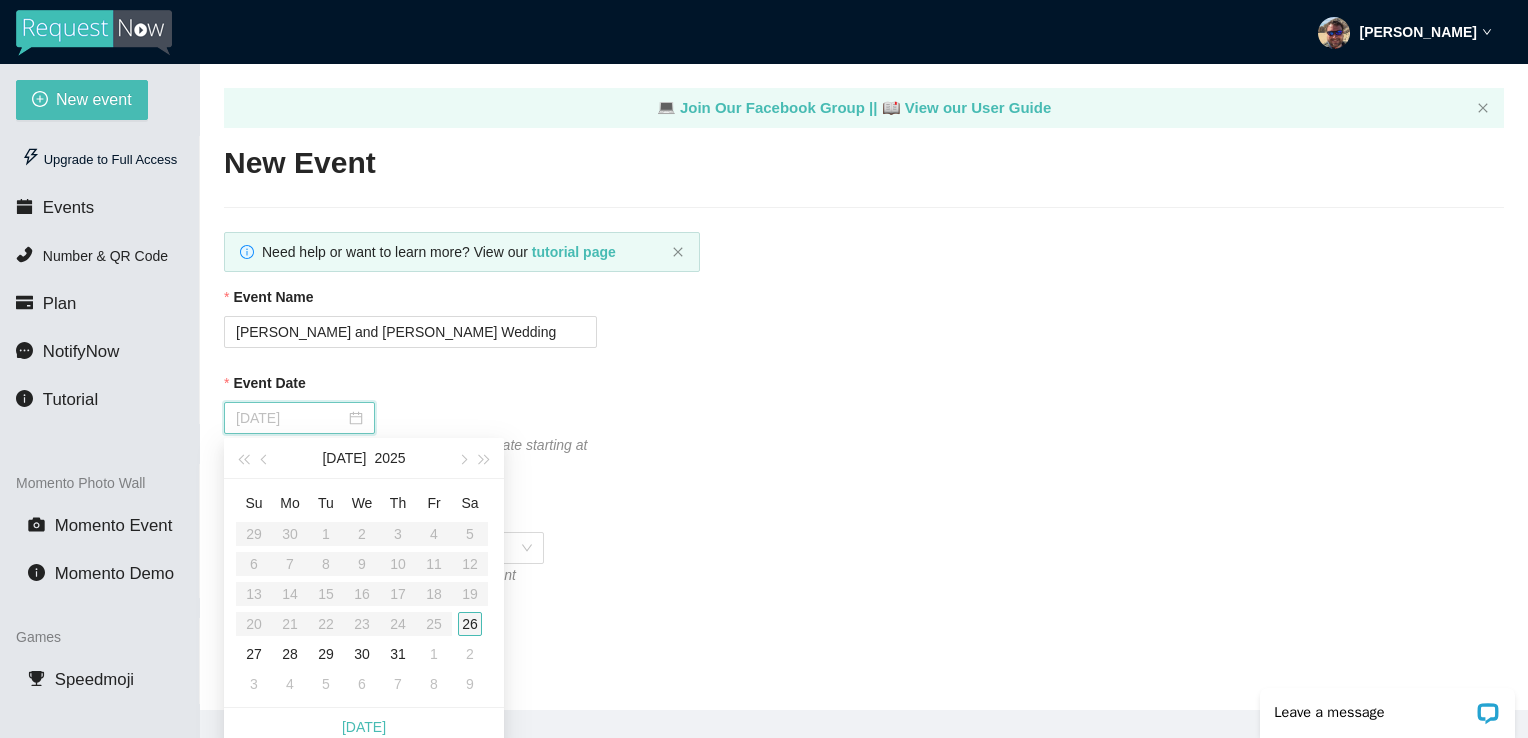click on "26" at bounding box center (470, 624) 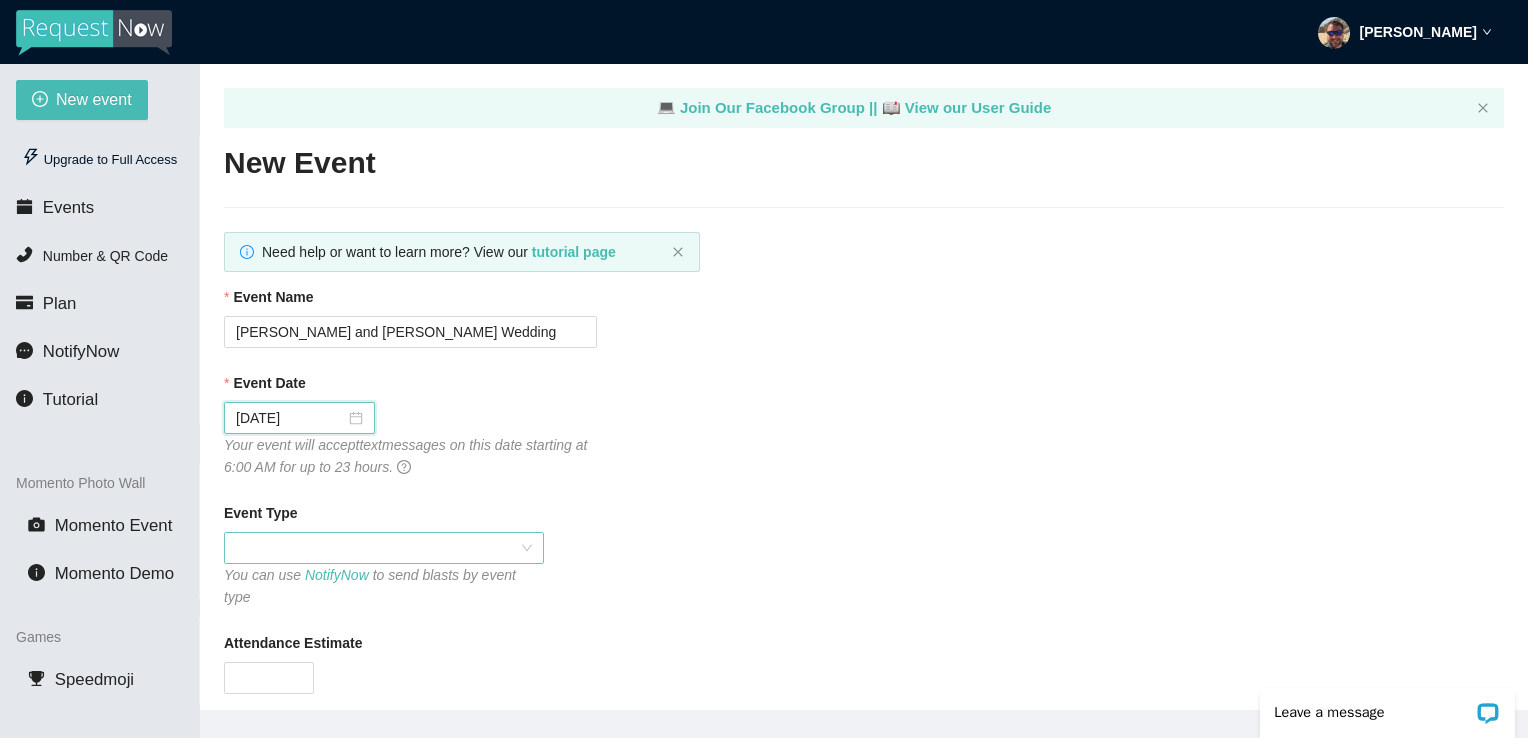 click at bounding box center (384, 548) 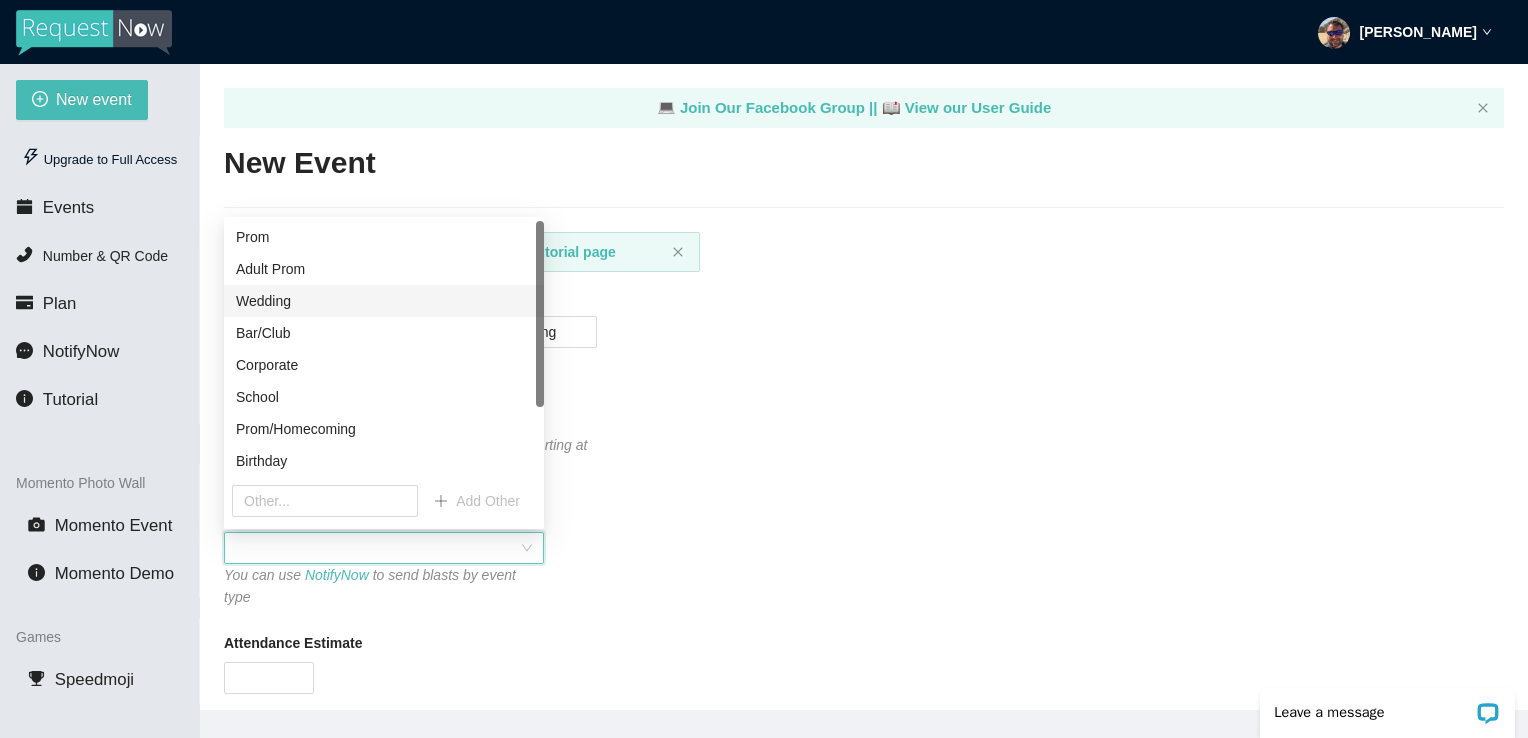 click on "Wedding" at bounding box center (384, 301) 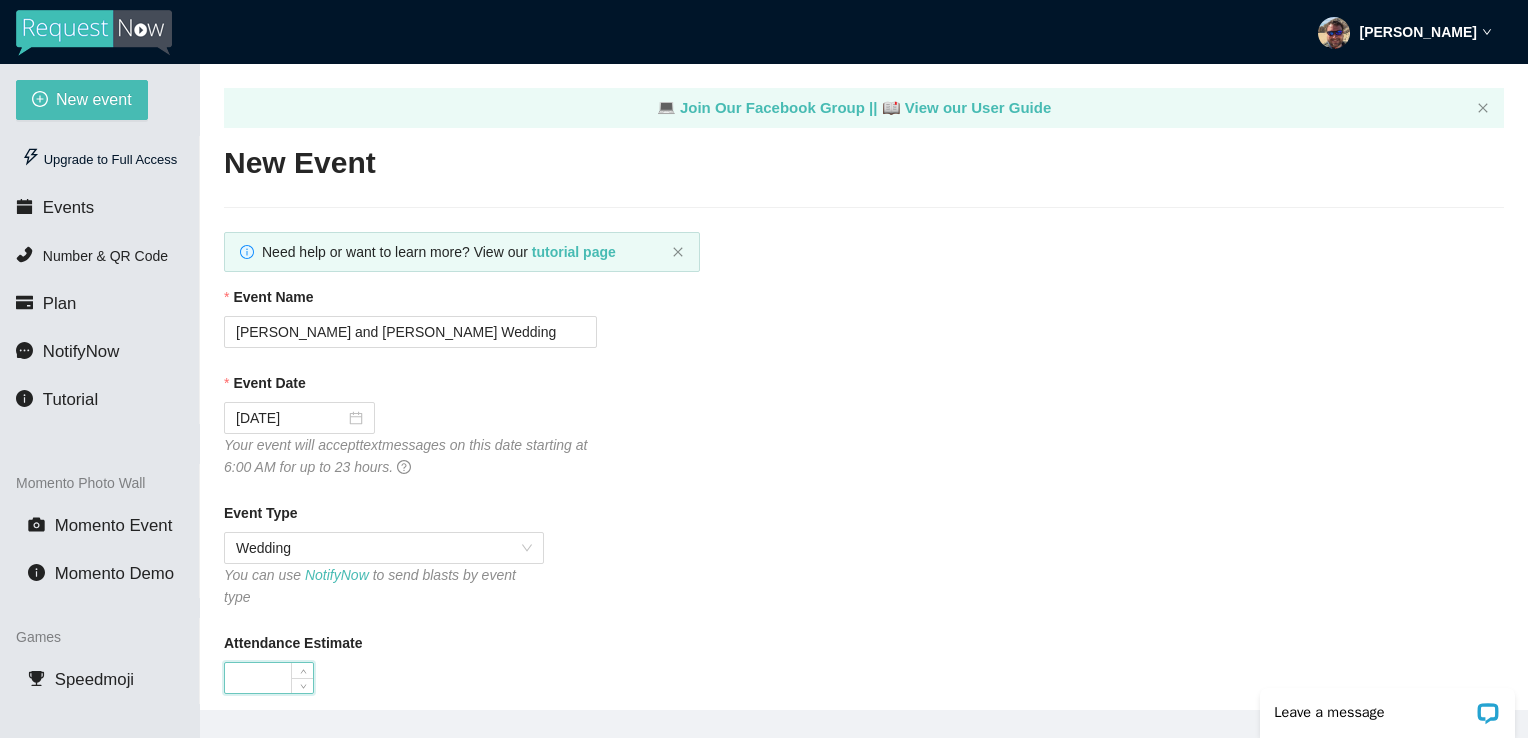 click on "Attendance Estimate" at bounding box center (269, 678) 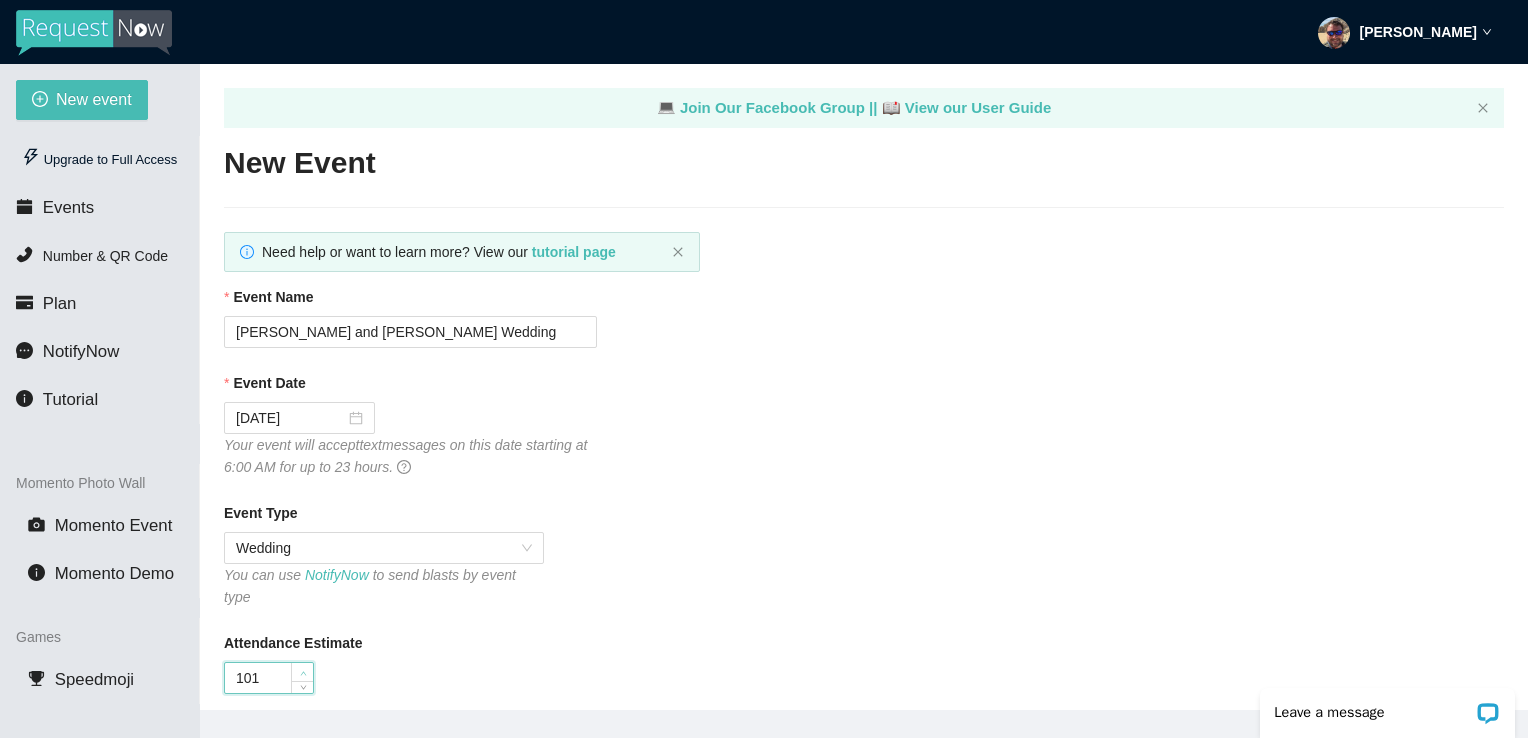 click at bounding box center [303, 673] 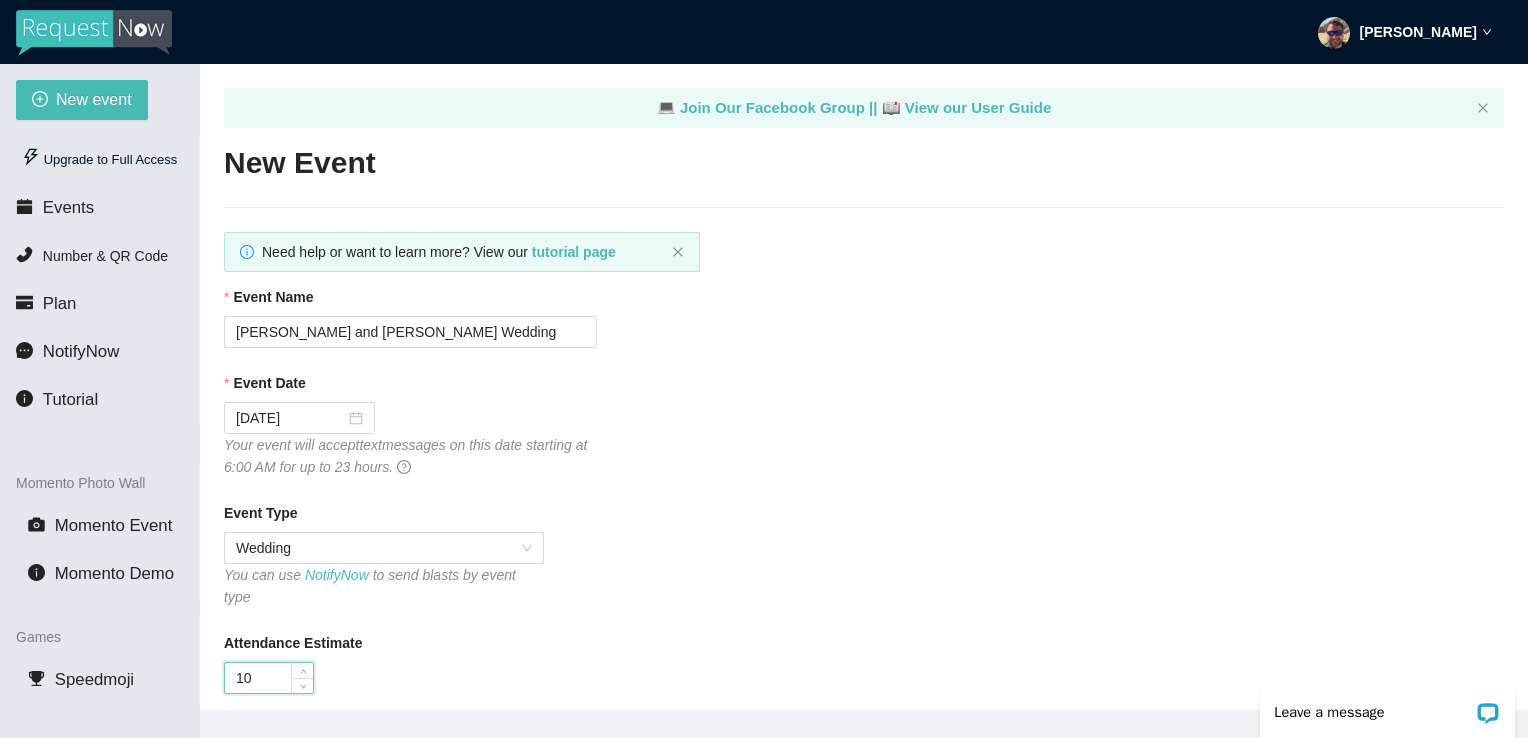 click on "10" at bounding box center (410, 678) 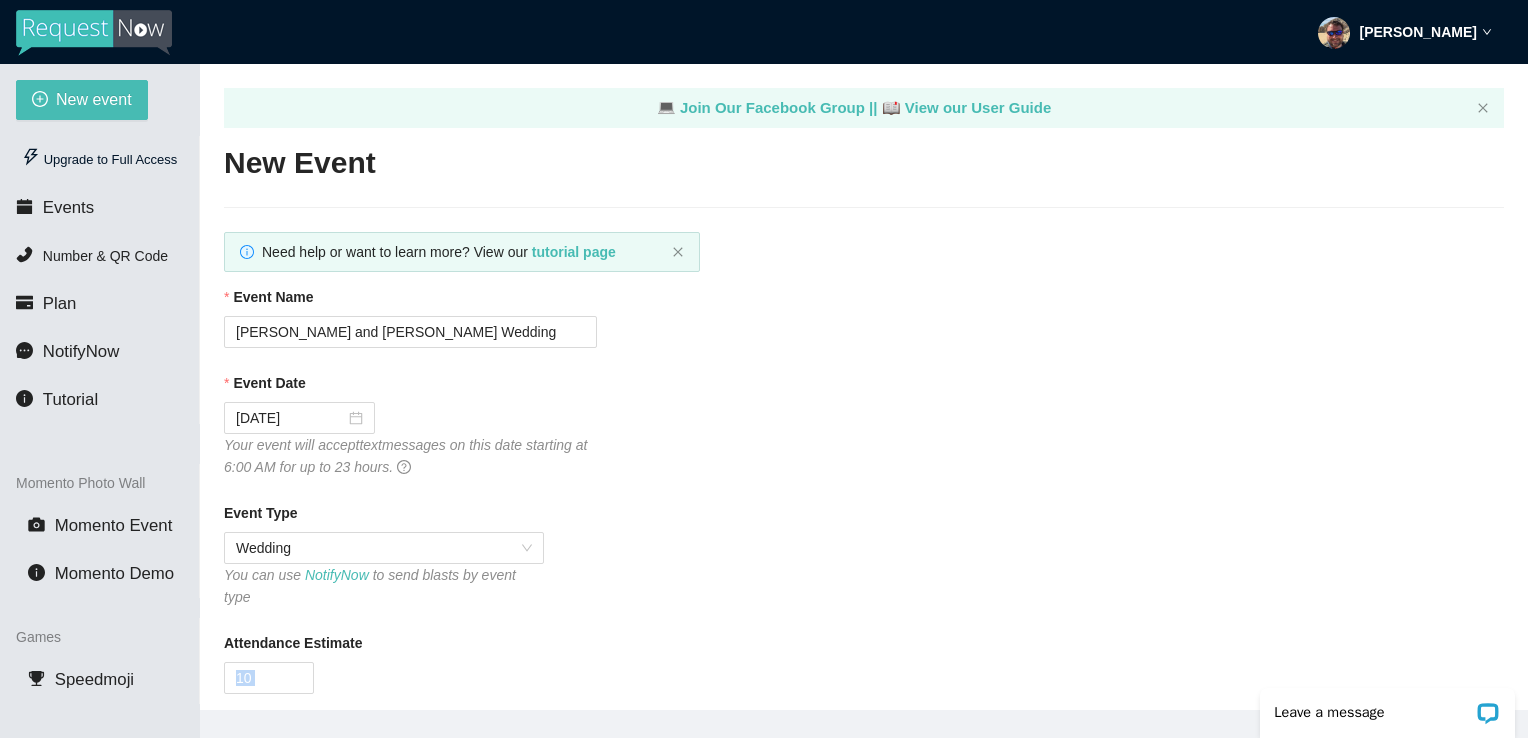 click on "10" at bounding box center (410, 678) 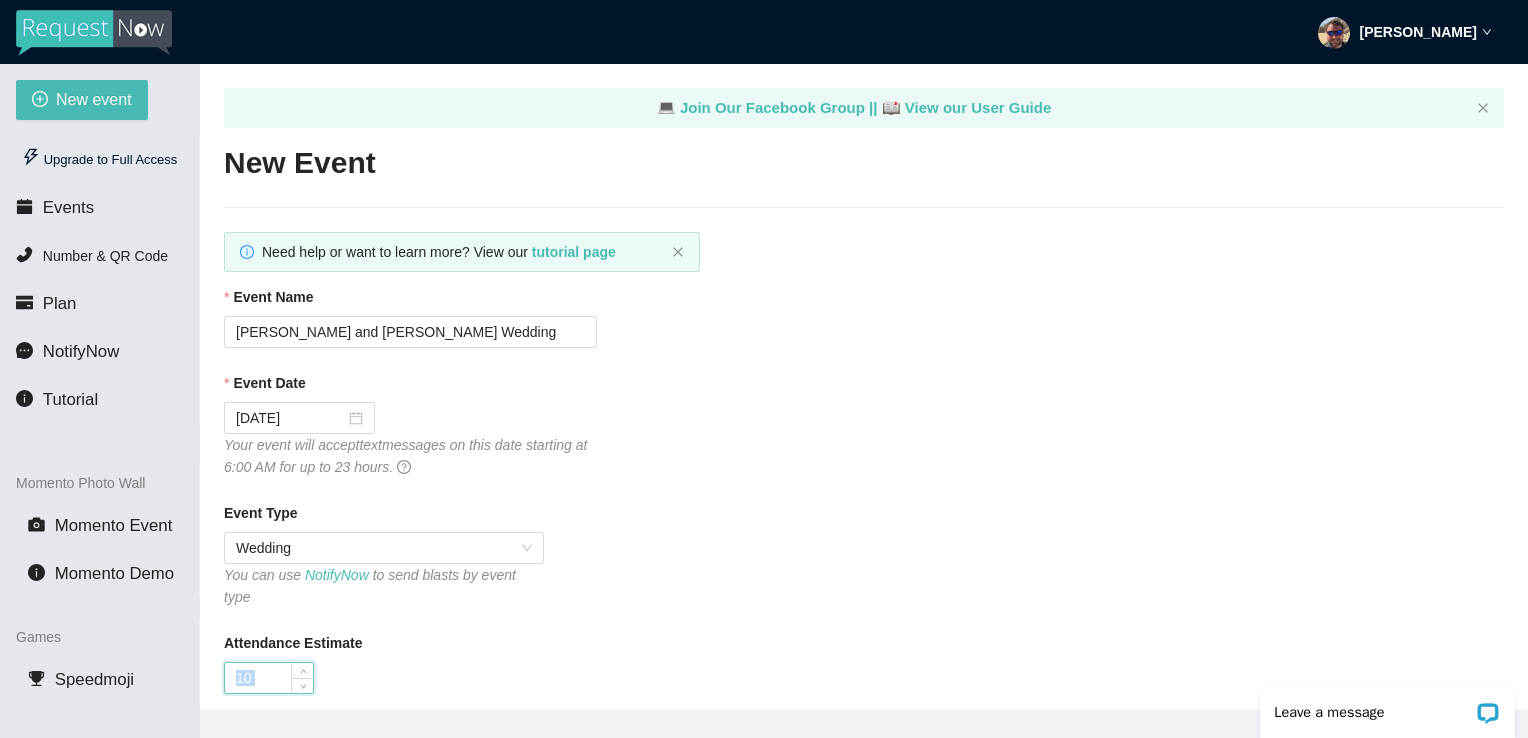 click on "10" at bounding box center (269, 678) 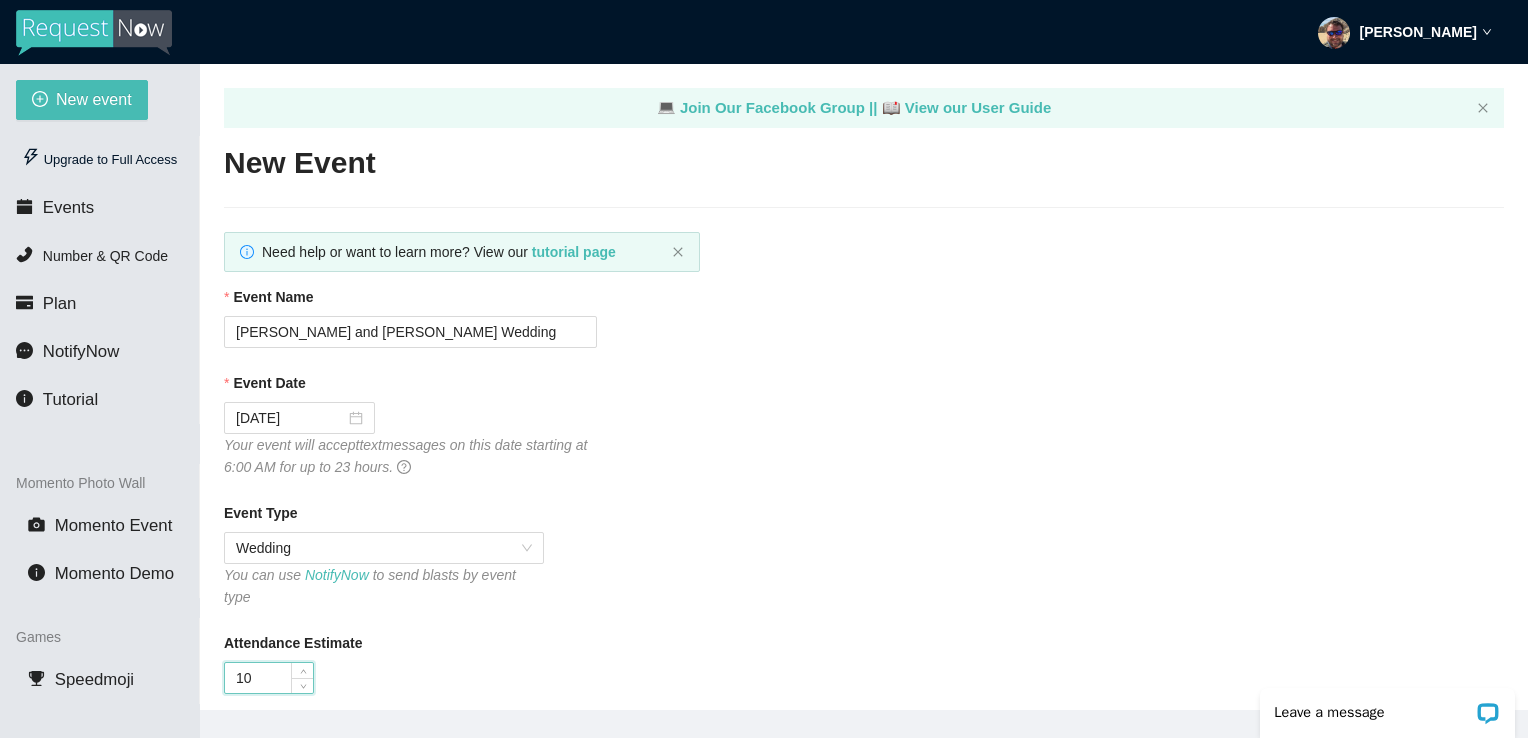click on "10" at bounding box center [269, 678] 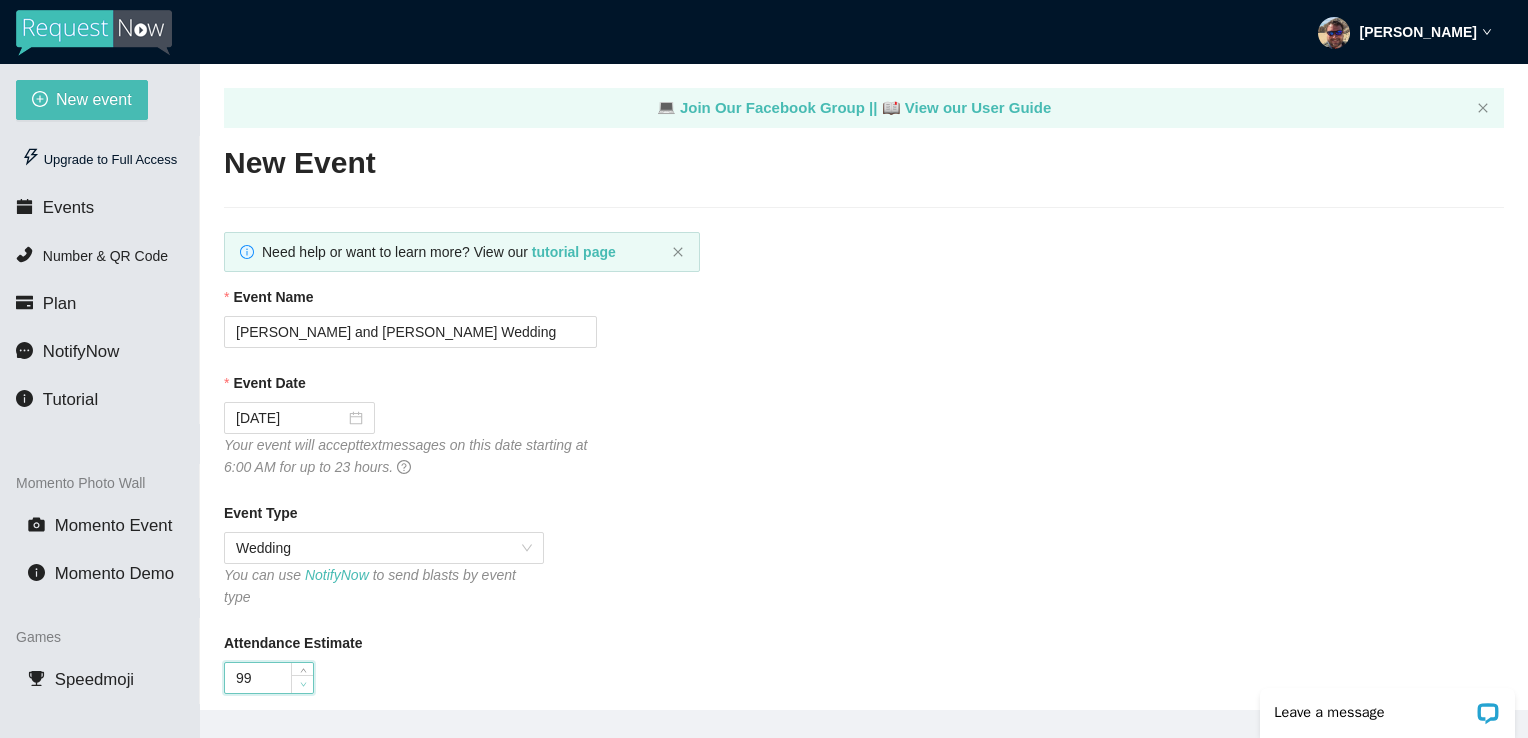 click at bounding box center [303, 685] 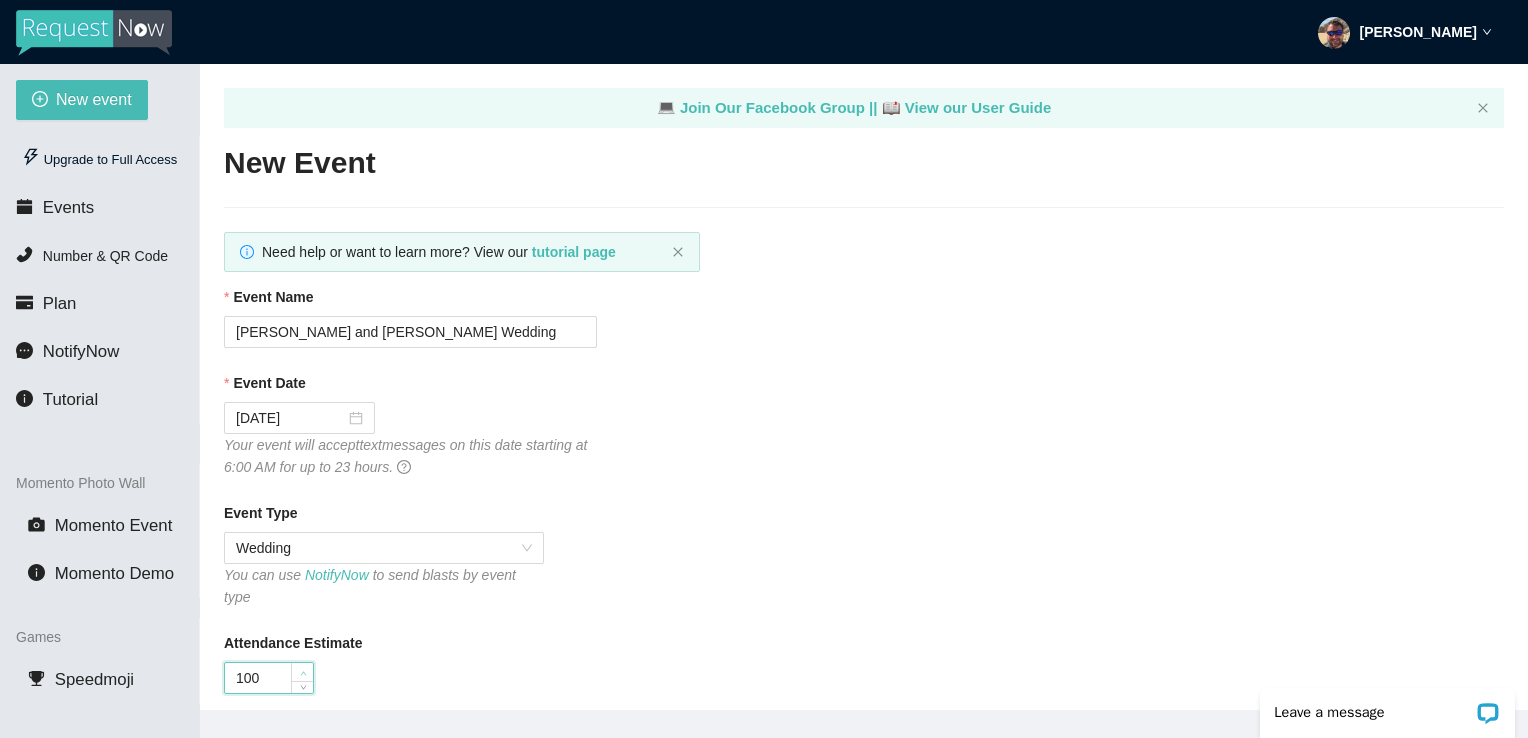 click at bounding box center (303, 673) 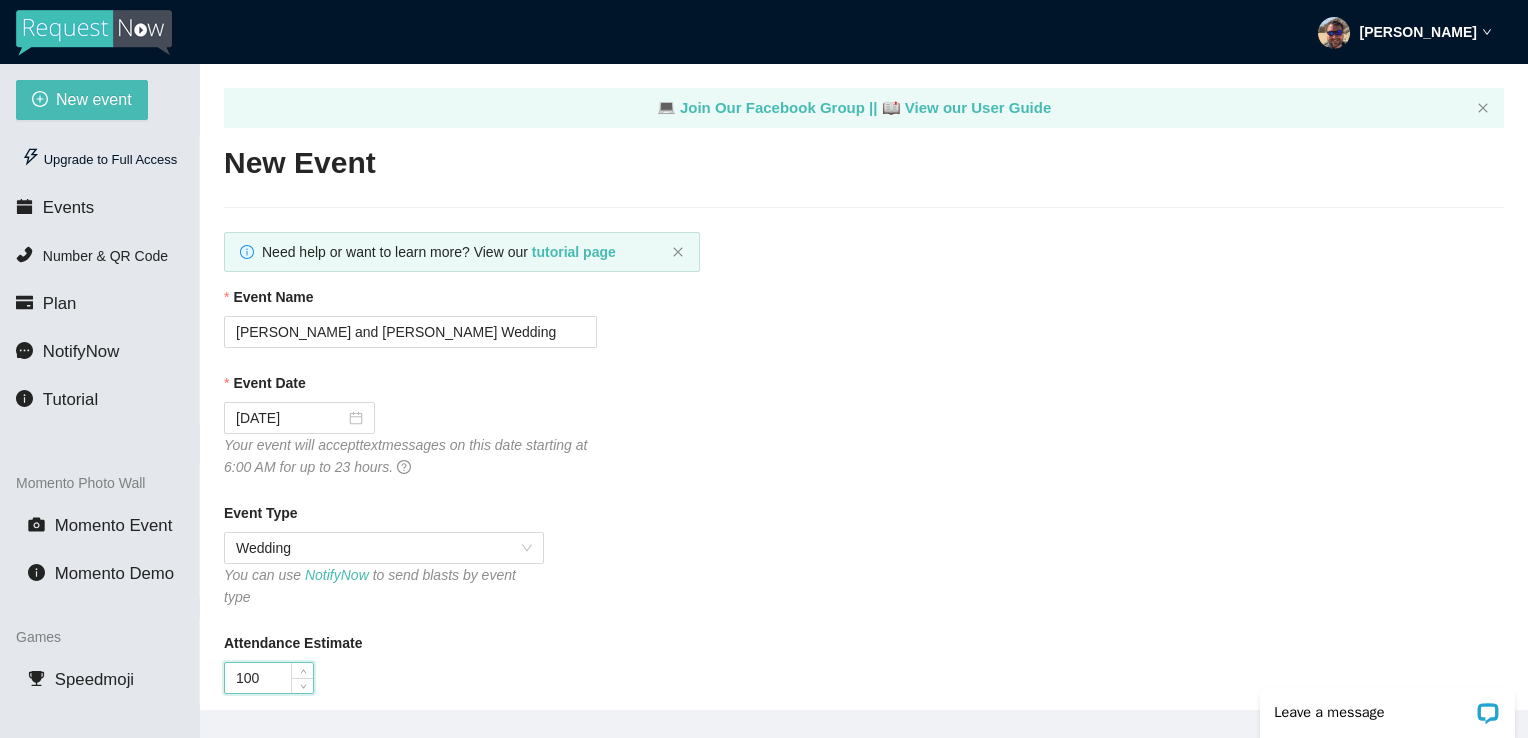 type on "100" 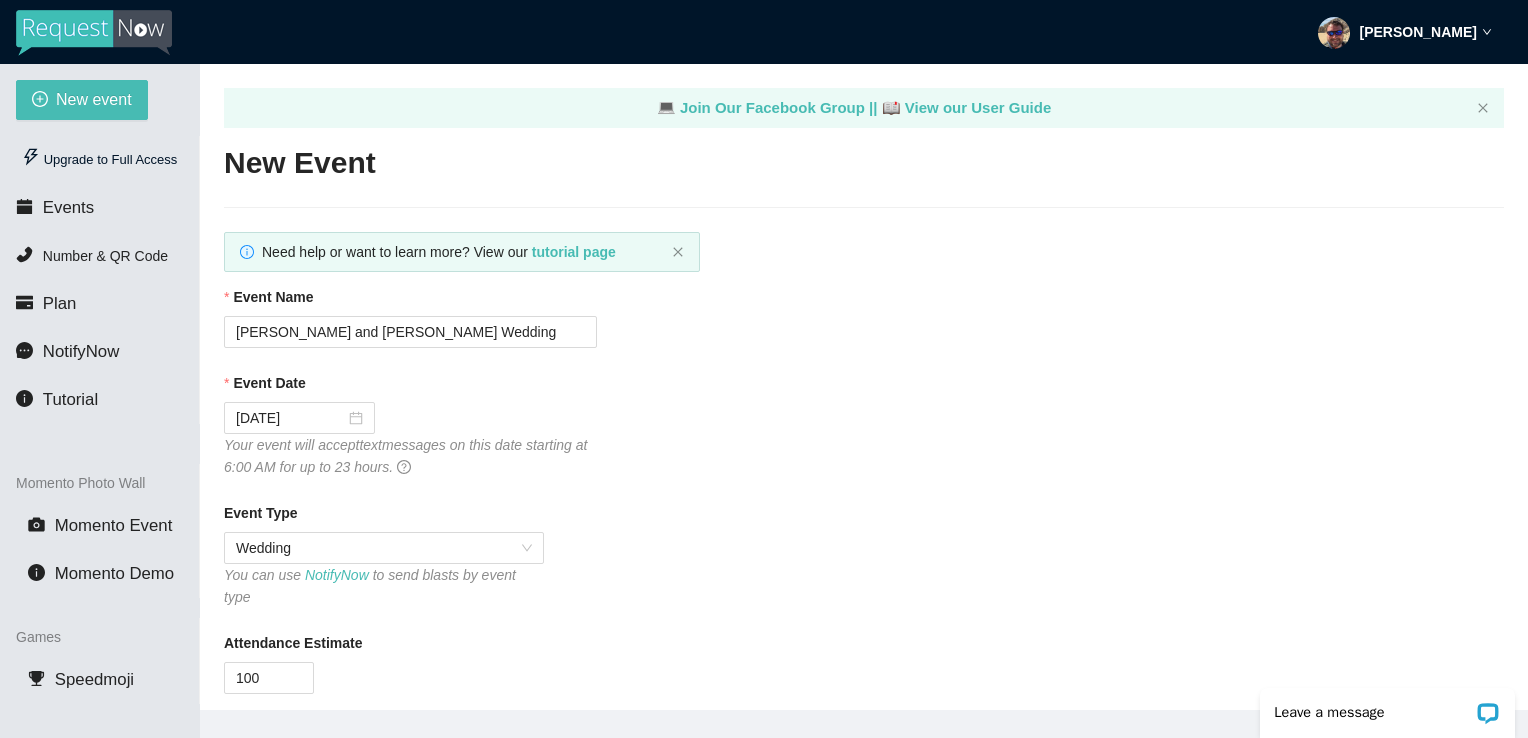 click on "Event Name Kylie and Brady Wedding Event Date 07/26/2025 Your event will accept  text  messages on this date starting at 6:00 AM for up to 23 hours.   Event Type Wedding You can use   NotifyNow   to send blasts by event type Attendance Estimate 100 RequestNow Number (308) 940-5103 BRANDING Auto-Reply Signature   EVENT END Thank-You Message   [NEW]  Schedule your thank-you message to automatically send around 10:00 AM following the end of your event   Include your virtual contact card with your thank-you message when the event ends FEATURES Collect Tips Automatic Song Detection Use automatic song request detection on guest messages to identify the titles and artists VirtualDJ Integration   You can set a default Ask the DJ link in your   Profile page Forward all guest messages to VirtualDJ via "Ask The DJ" VirtualDJ " Ask The DJ " link Guest Names Guests can enter their first names or nicknames for shout-outs Create event" at bounding box center (864, 950) 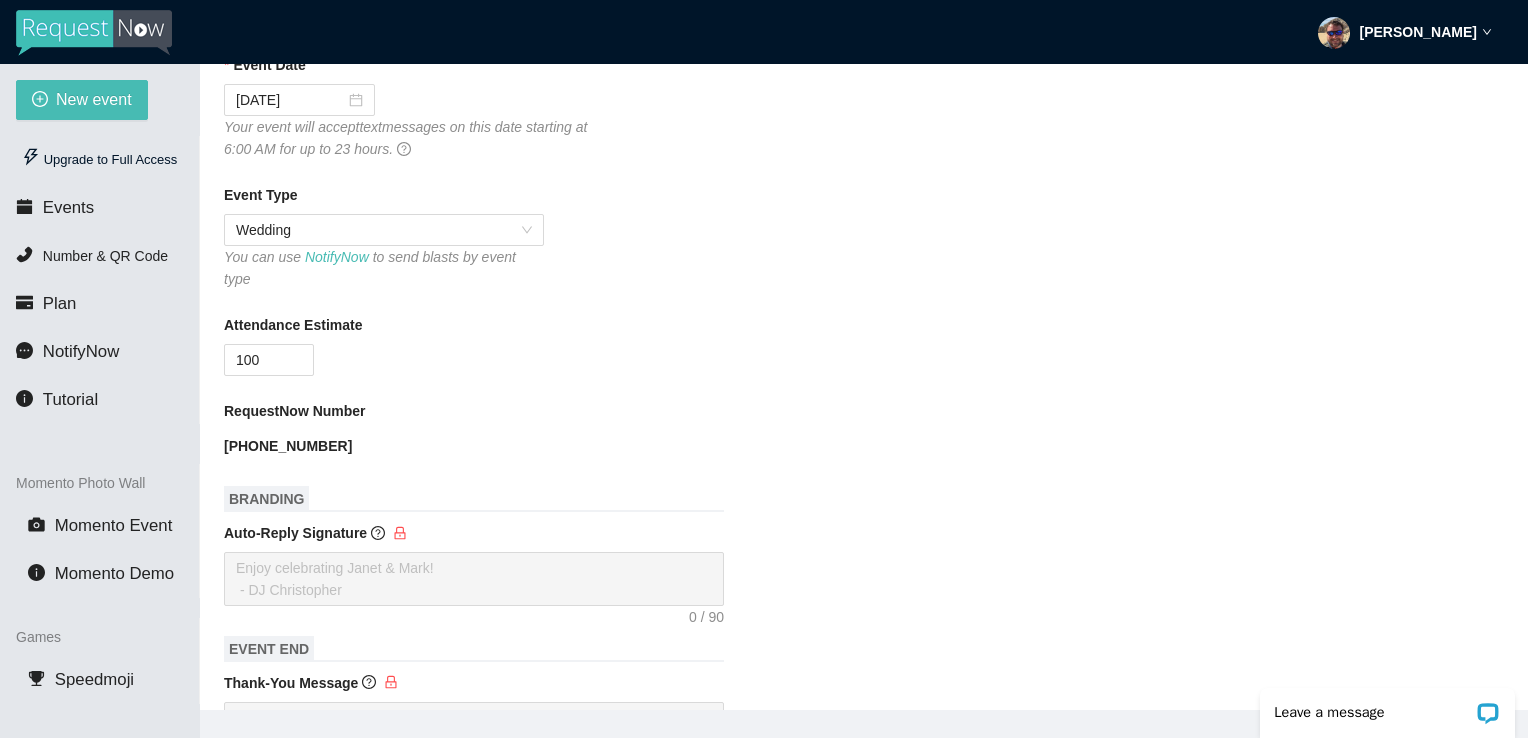 scroll, scrollTop: 480, scrollLeft: 0, axis: vertical 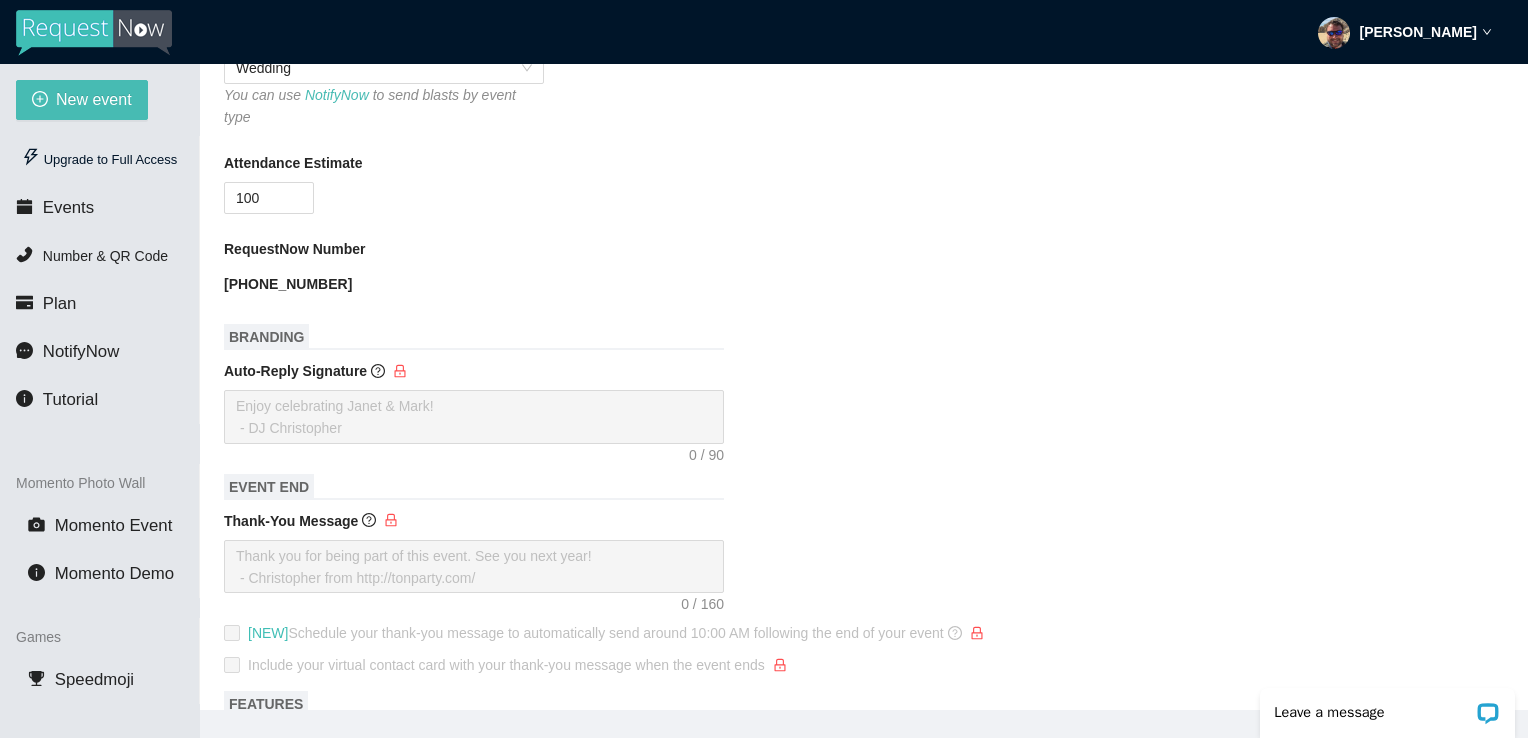 click on "Event Name Kylie and Brady Wedding Event Date 07/26/2025 Your event will accept  text  messages on this date starting at 6:00 AM for up to 23 hours.   Event Type Wedding You can use   NotifyNow   to send blasts by event type Attendance Estimate 100 RequestNow Number (308) 940-5103 BRANDING Auto-Reply Signature   EVENT END Thank-You Message   [NEW]  Schedule your thank-you message to automatically send around 10:00 AM following the end of your event   Include your virtual contact card with your thank-you message when the event ends FEATURES Collect Tips Automatic Song Detection Use automatic song request detection on guest messages to identify the titles and artists VirtualDJ Integration   You can set a default Ask the DJ link in your   Profile page Forward all guest messages to VirtualDJ via "Ask The DJ" VirtualDJ " Ask The DJ " link Guest Names Guests can enter their first names or nicknames for shout-outs Create event" at bounding box center (864, 470) 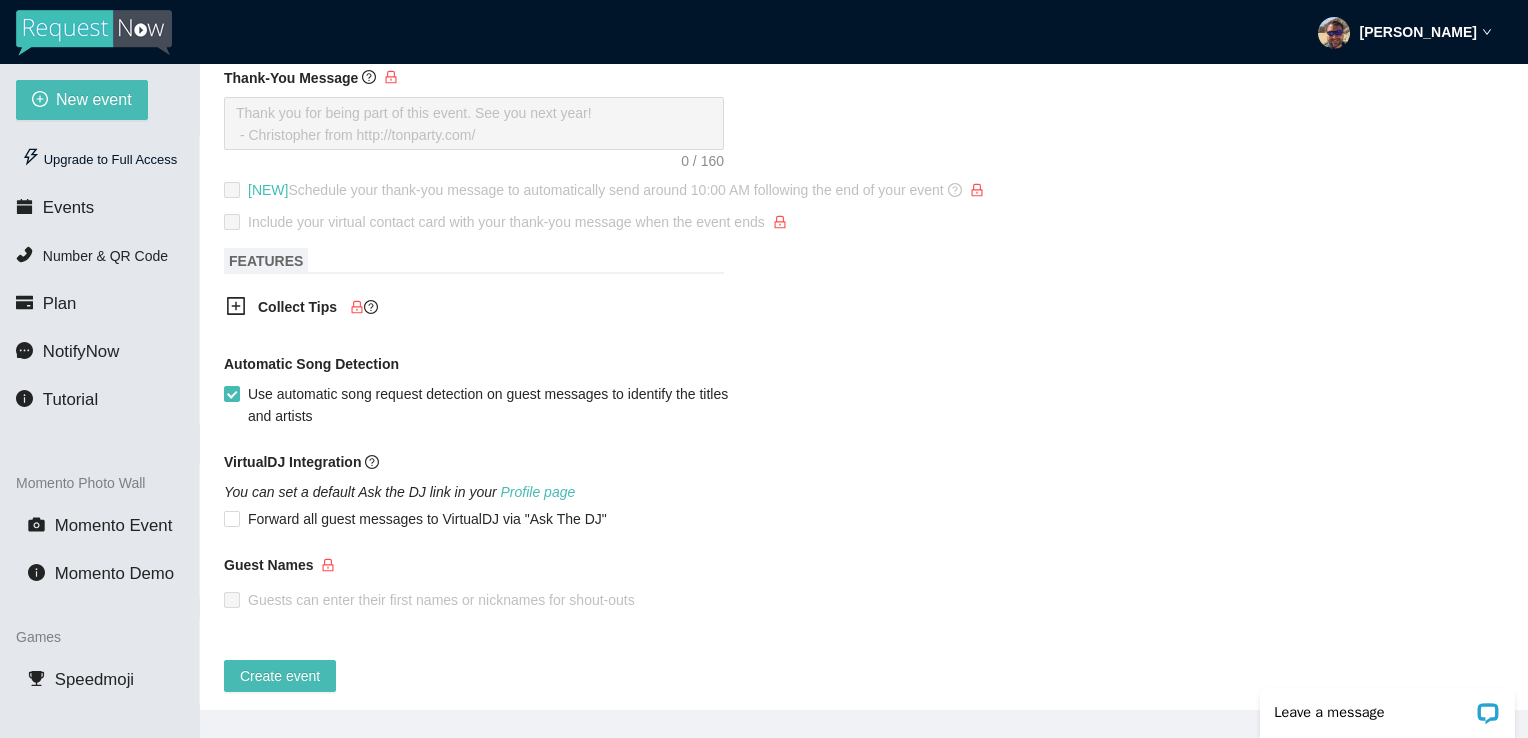 scroll, scrollTop: 925, scrollLeft: 0, axis: vertical 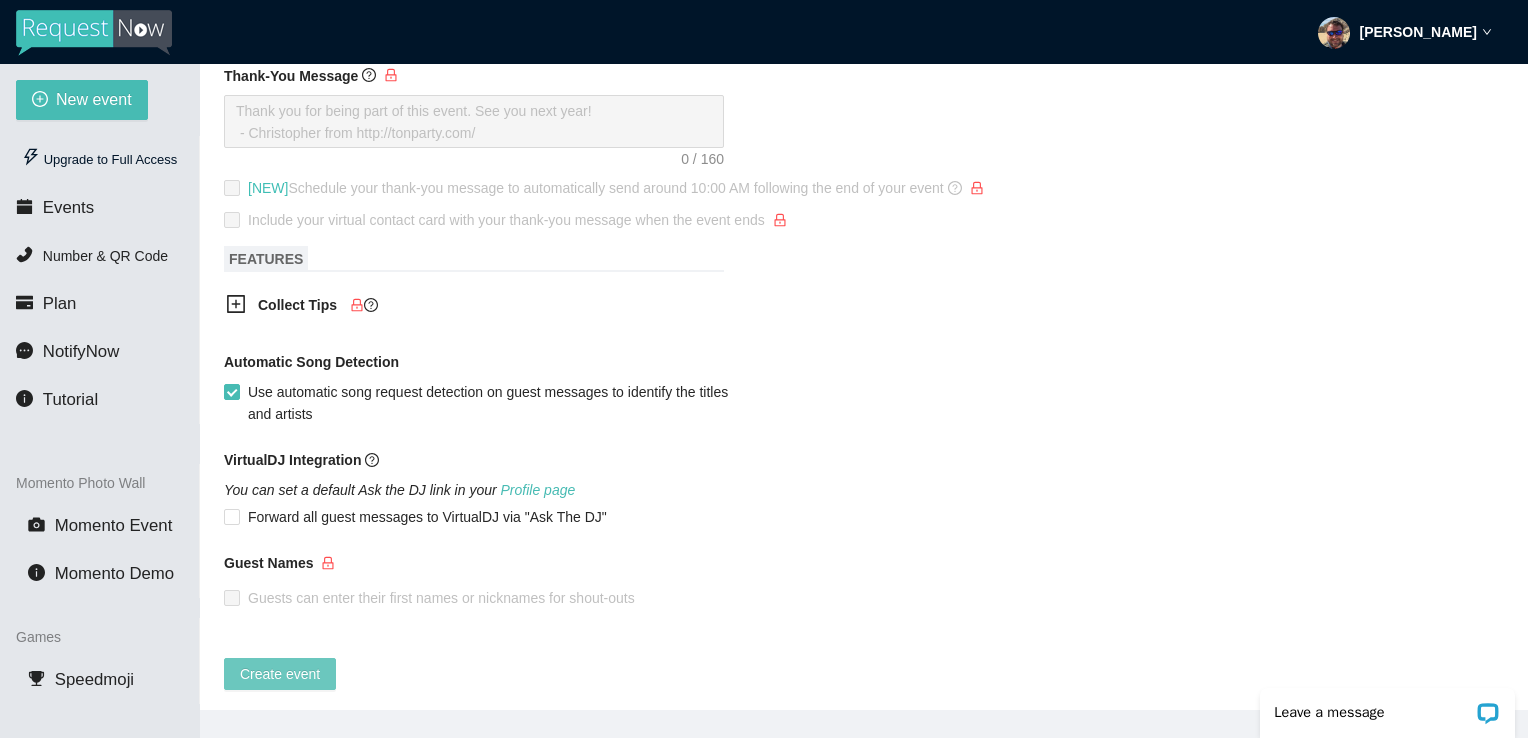 click on "Create event" at bounding box center [280, 674] 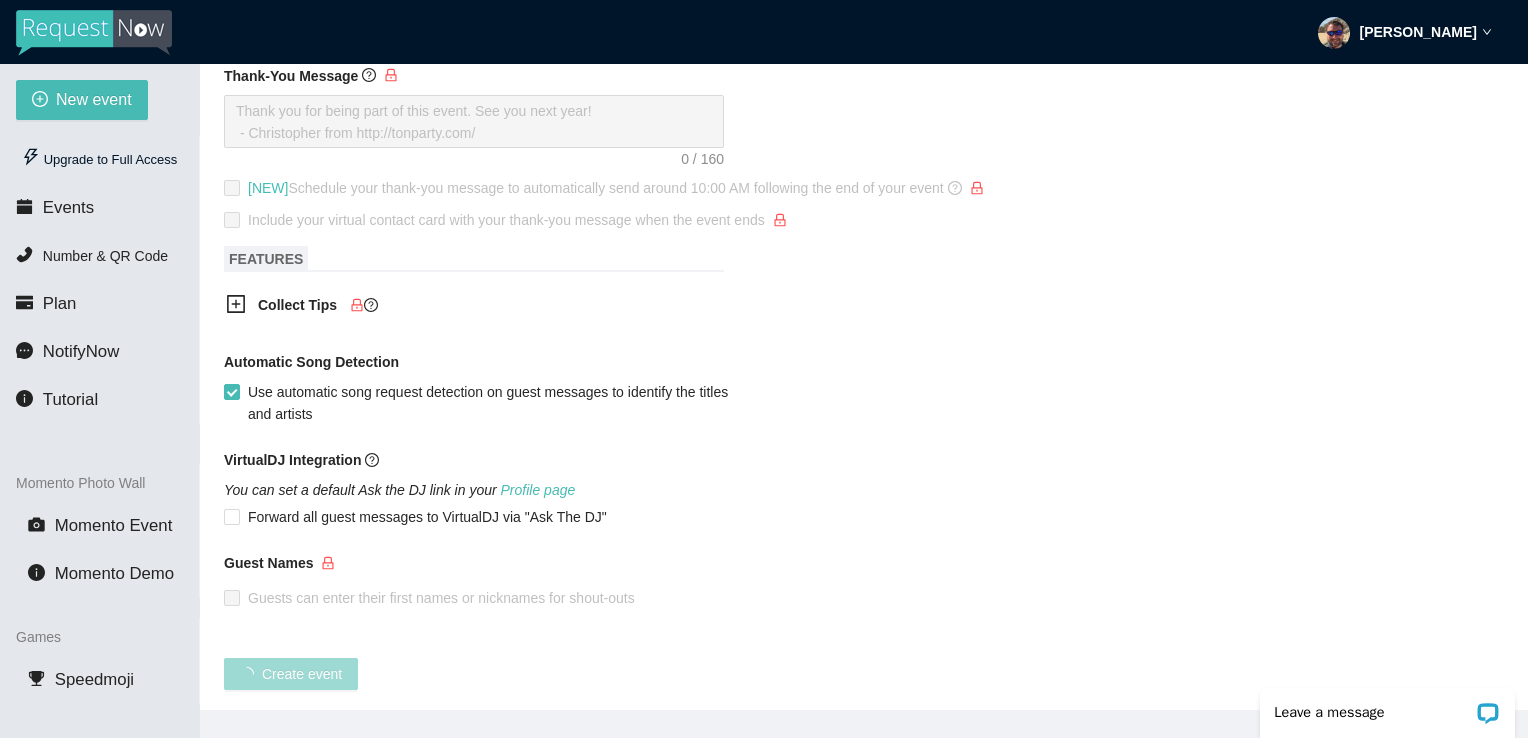 scroll, scrollTop: 380, scrollLeft: 0, axis: vertical 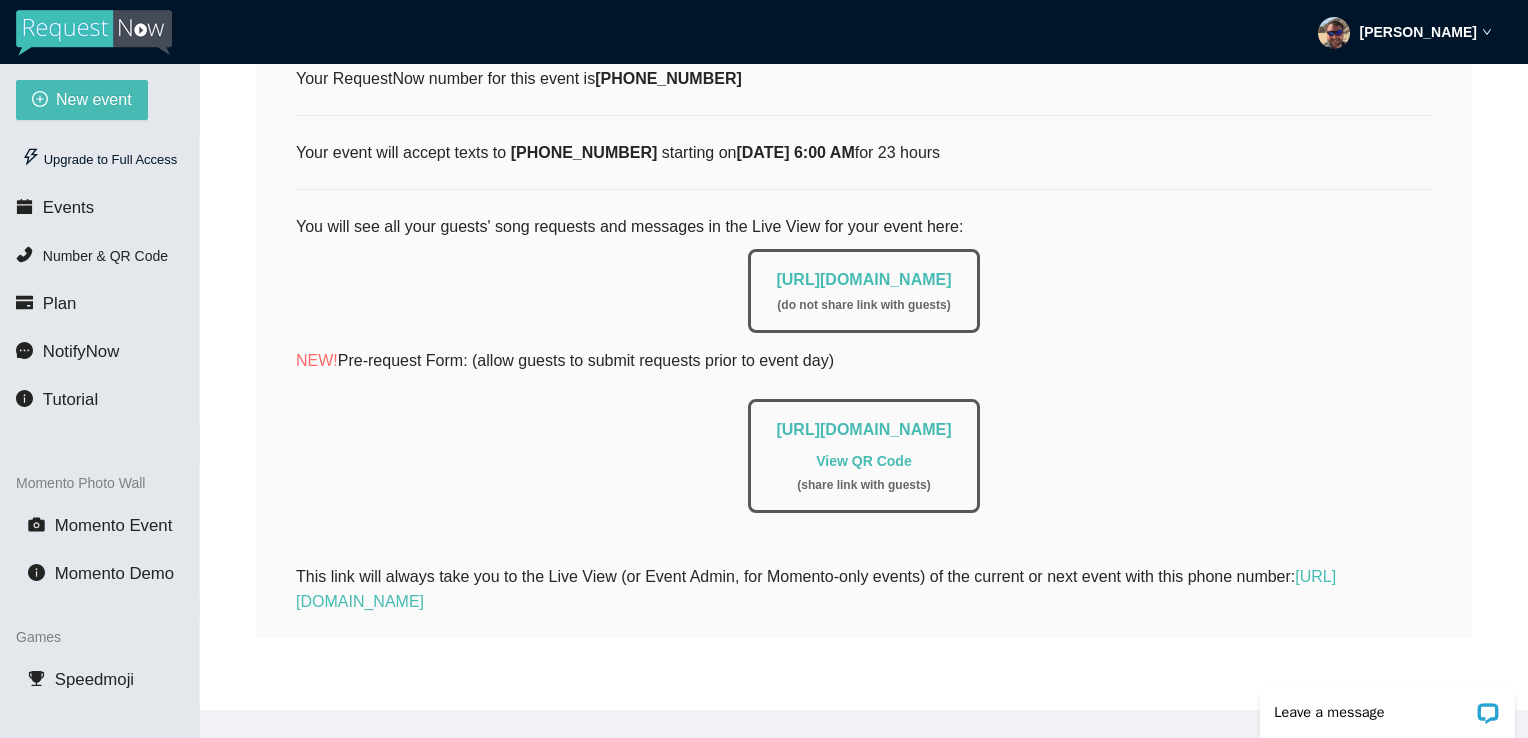 click on "You will see all your guests' song requests and messages in the Live View for your event here: https://app.requestnow.io/live/ezvbvqe ( do not share link with guests ) NEW!  Pre-request Form: (allow guests to submit requests prior to event day)   https://app.requestnow.io/add-requests/88015ac7-cb7a-4e7f-9274-6f54117f5bca View QR Code ( share link with guests )" at bounding box center (864, 376) 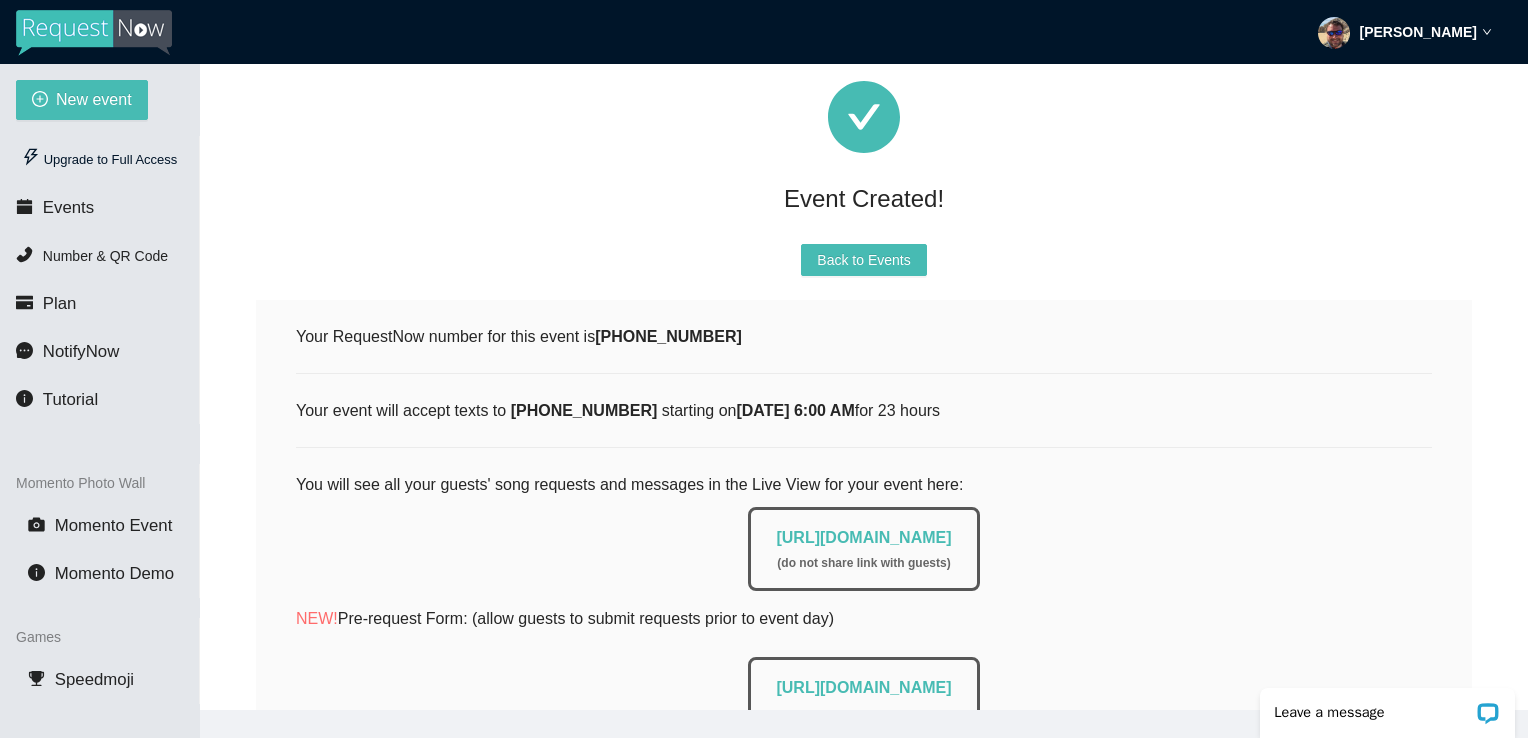 scroll, scrollTop: 120, scrollLeft: 0, axis: vertical 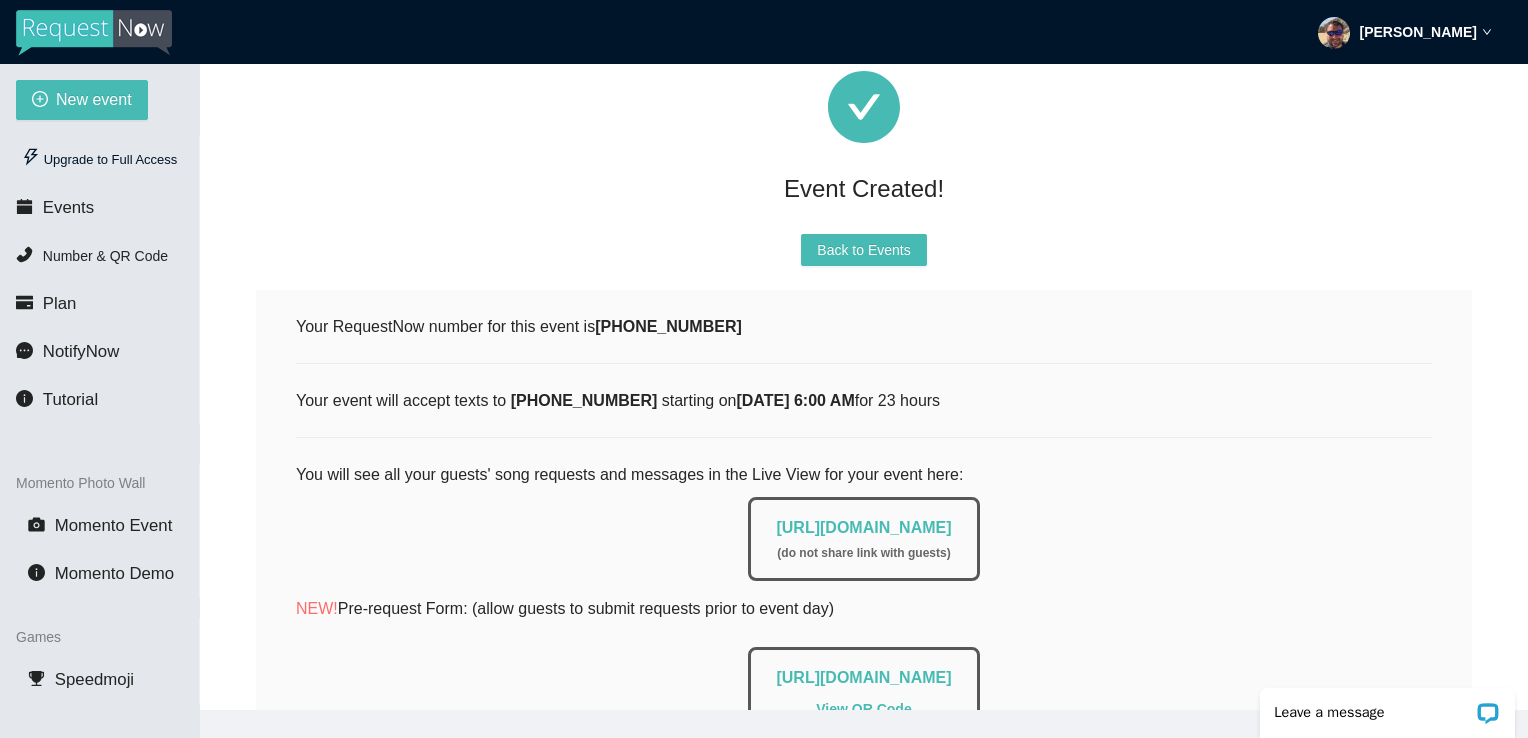 drag, startPoint x: 703, startPoint y: 526, endPoint x: 1018, endPoint y: 519, distance: 315.07776 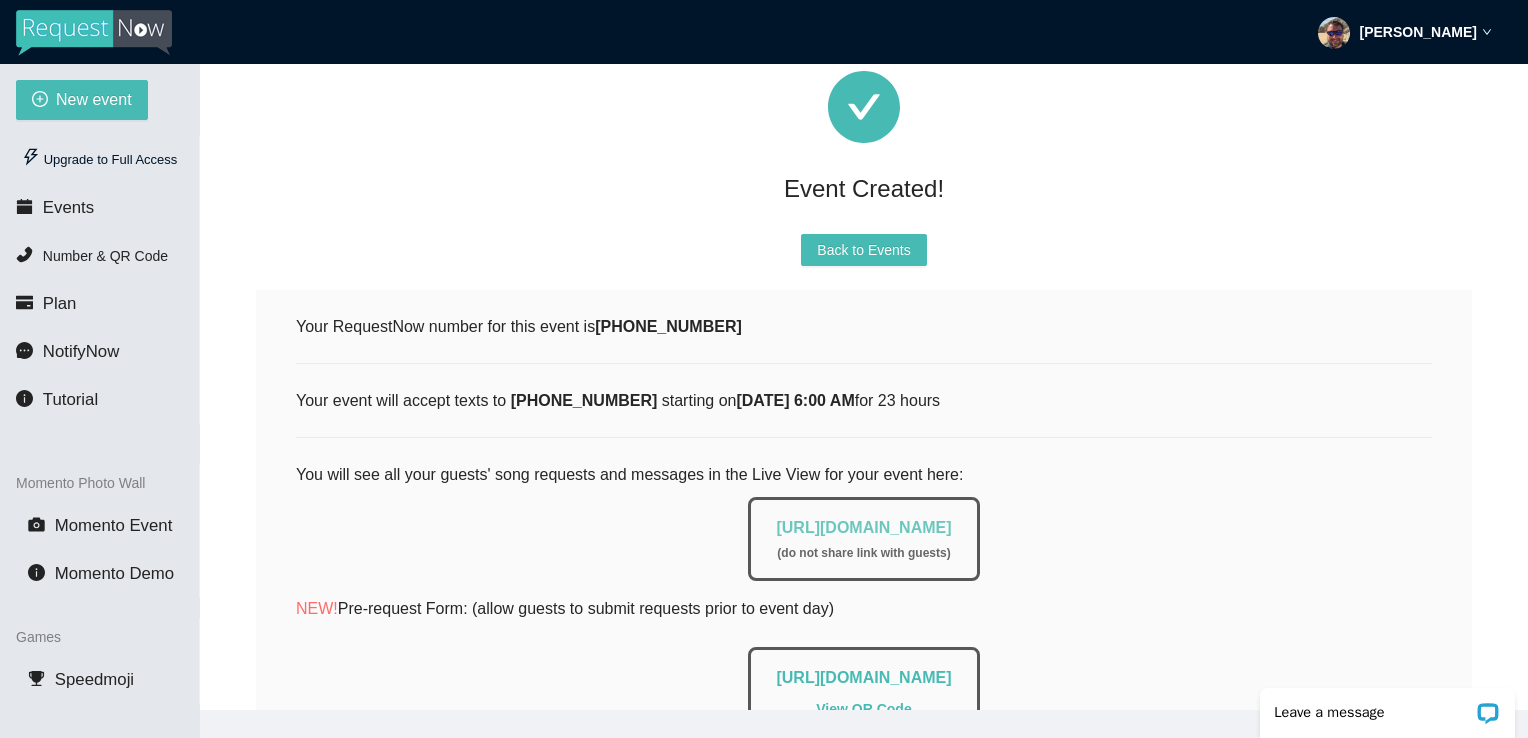 drag, startPoint x: 1018, startPoint y: 519, endPoint x: 1003, endPoint y: 522, distance: 15.297058 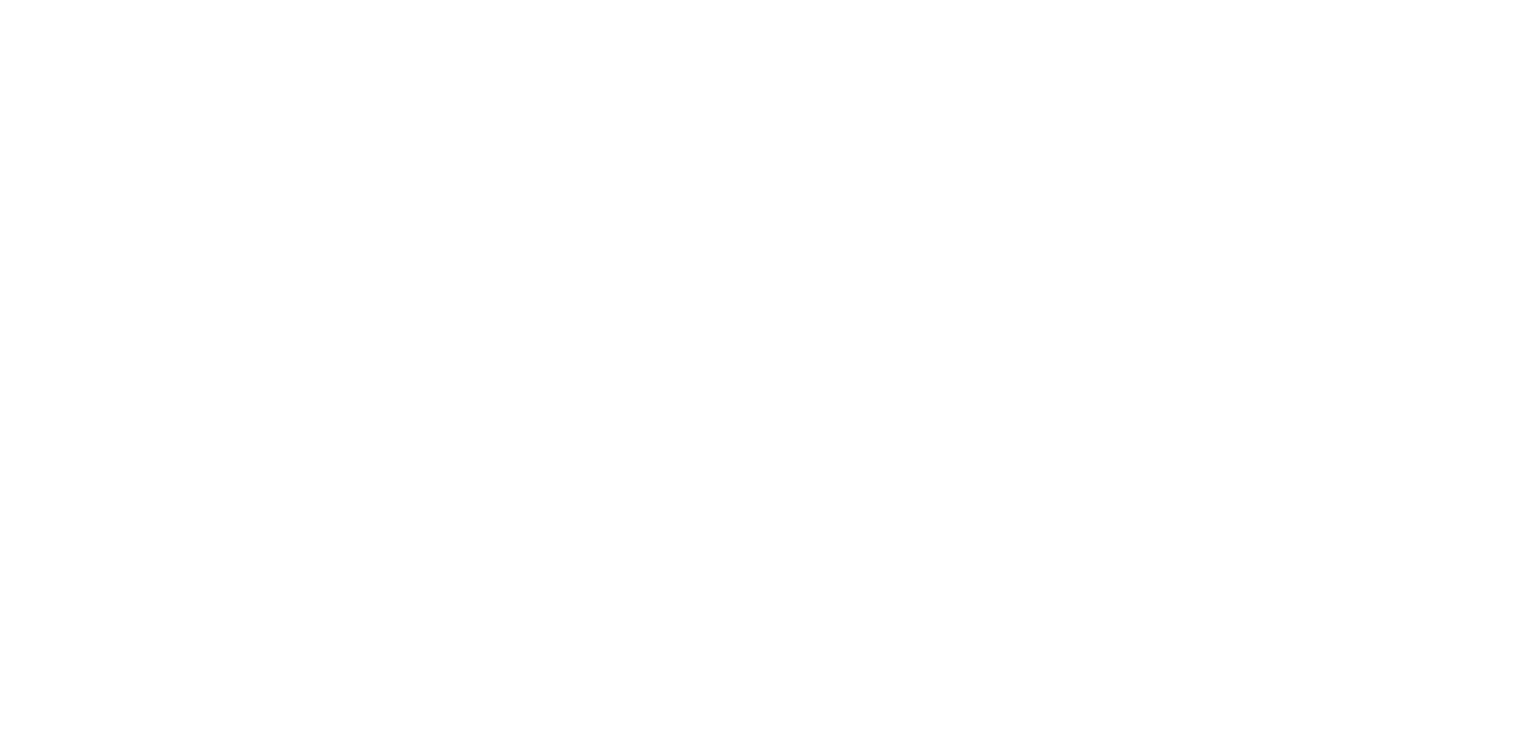 scroll, scrollTop: 0, scrollLeft: 0, axis: both 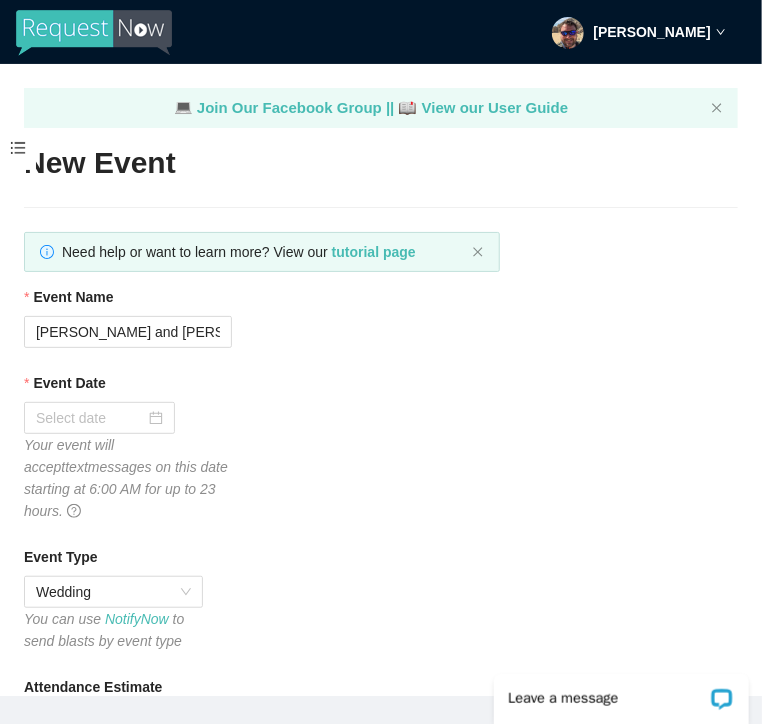 click at bounding box center (94, 33) 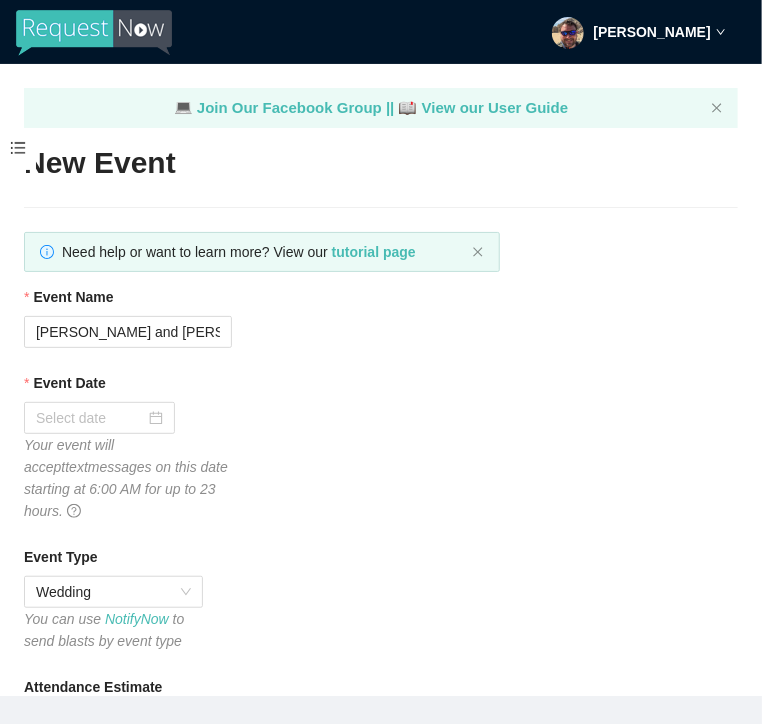 type on "[URL][DOMAIN_NAME]" 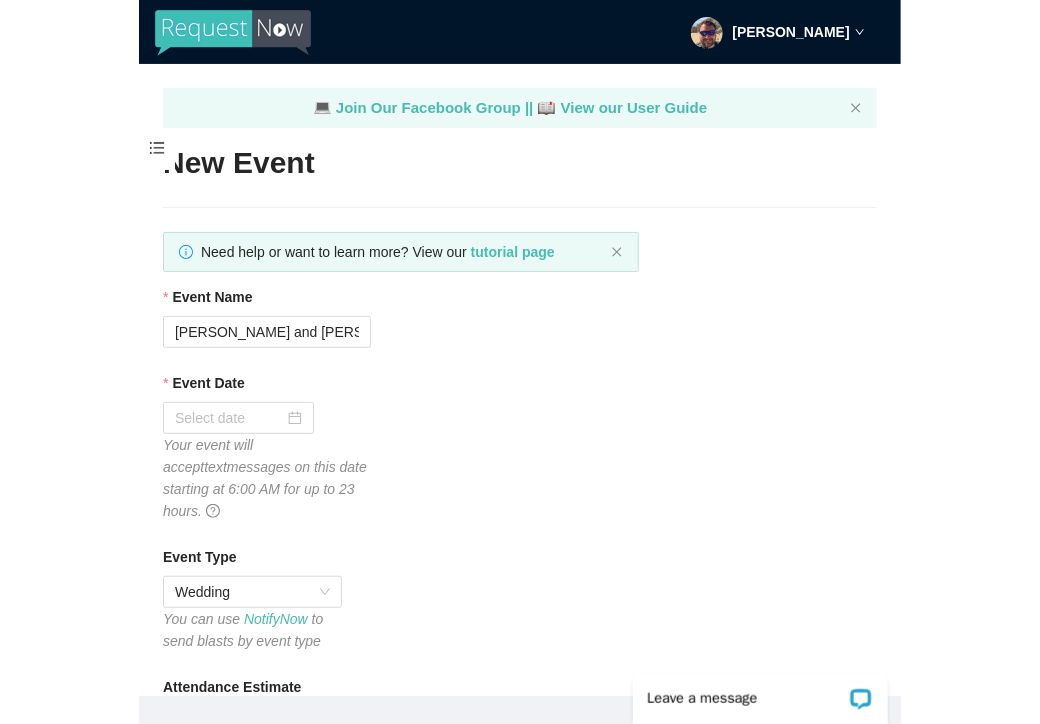 scroll, scrollTop: 0, scrollLeft: 0, axis: both 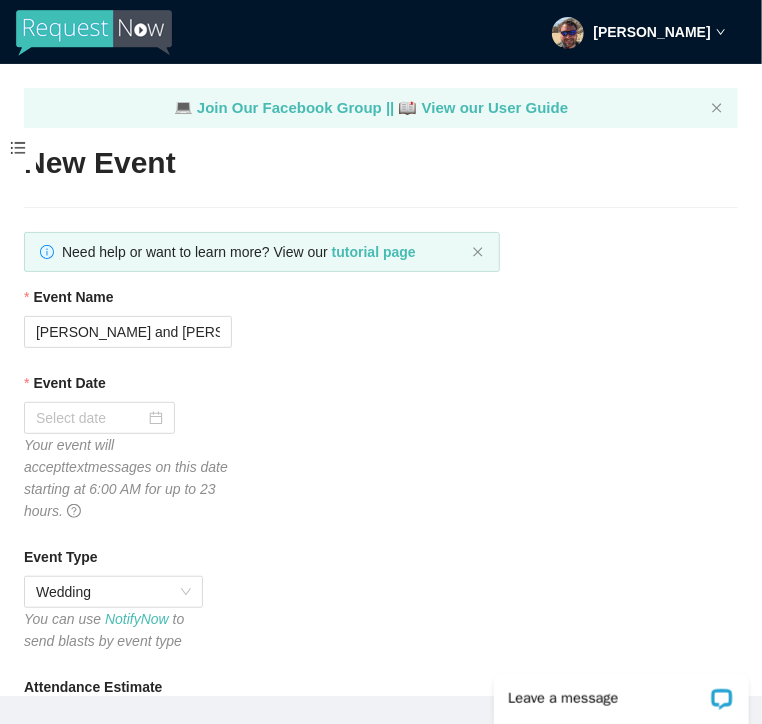 click on "[PERSON_NAME] New event Upgrade to Full Access Events Number & QR Code Plan NotifyNow Tutorial Momento Photo Wall Momento Event Momento Demo Games Speedmoji 💻   Join Our Facebook Group ||       📖       View our User Guide New Event Need help or want to learn more? View our   tutorial page Event Name [PERSON_NAME] and [PERSON_NAME] Wedding Event Date Your event will accept  text  messages on this date starting at 6:00 AM for up to 23 hours.   Event Type Wedding You can use   NotifyNow   to send blasts by event type Attendance Estimate 100 RequestNow Number [PHONE_NUMBER] BRANDING Auto-Reply Signature   EVENT END Thank-You Message   [NEW]  Schedule your thank-you message to automatically send around 10:00 AM following the end of your event   Include your virtual contact card with your thank-you message when the event ends FEATURES Collect Tips Automatic Song Detection Use automatic song request detection on guest messages to identify the titles and artists VirtualDJ Integration     Profile page " link" at bounding box center [381, 362] 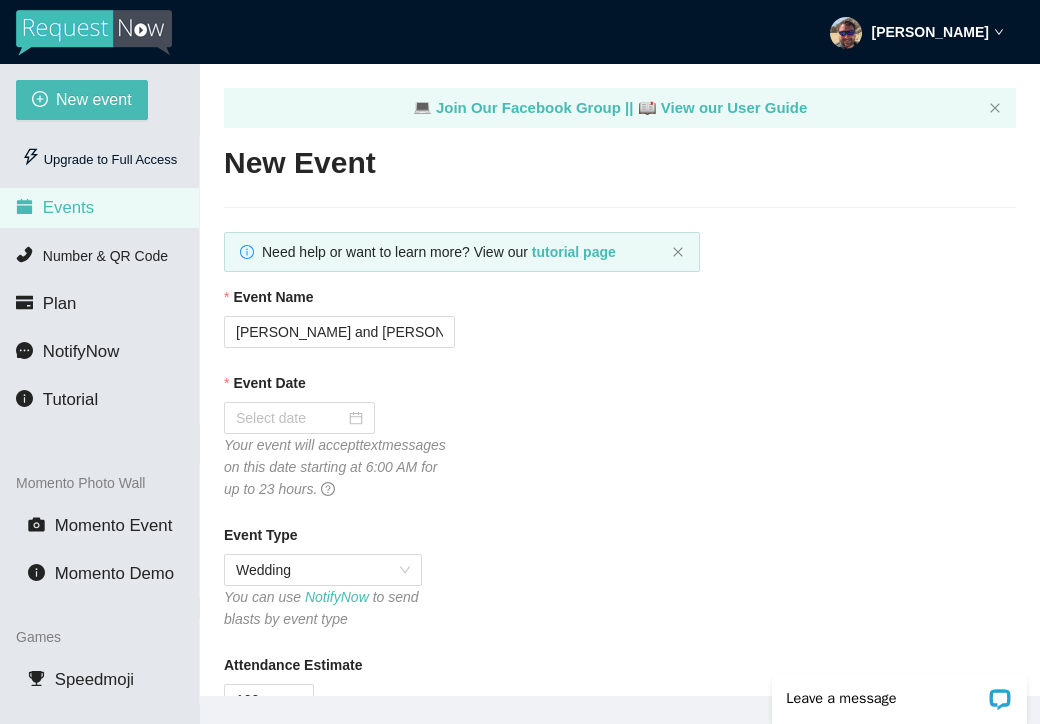 click on "Events" 